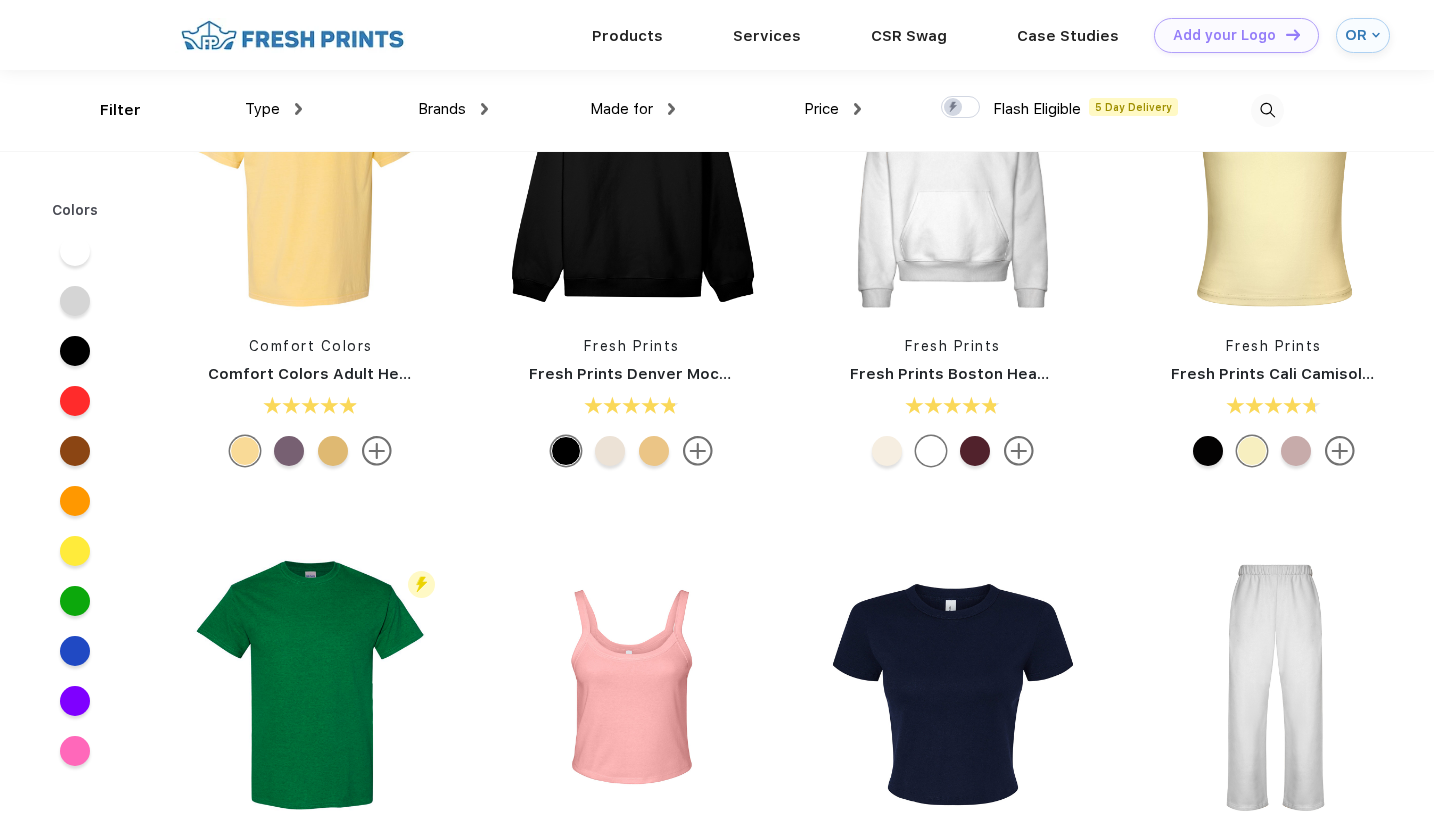 scroll, scrollTop: 35454, scrollLeft: 0, axis: vertical 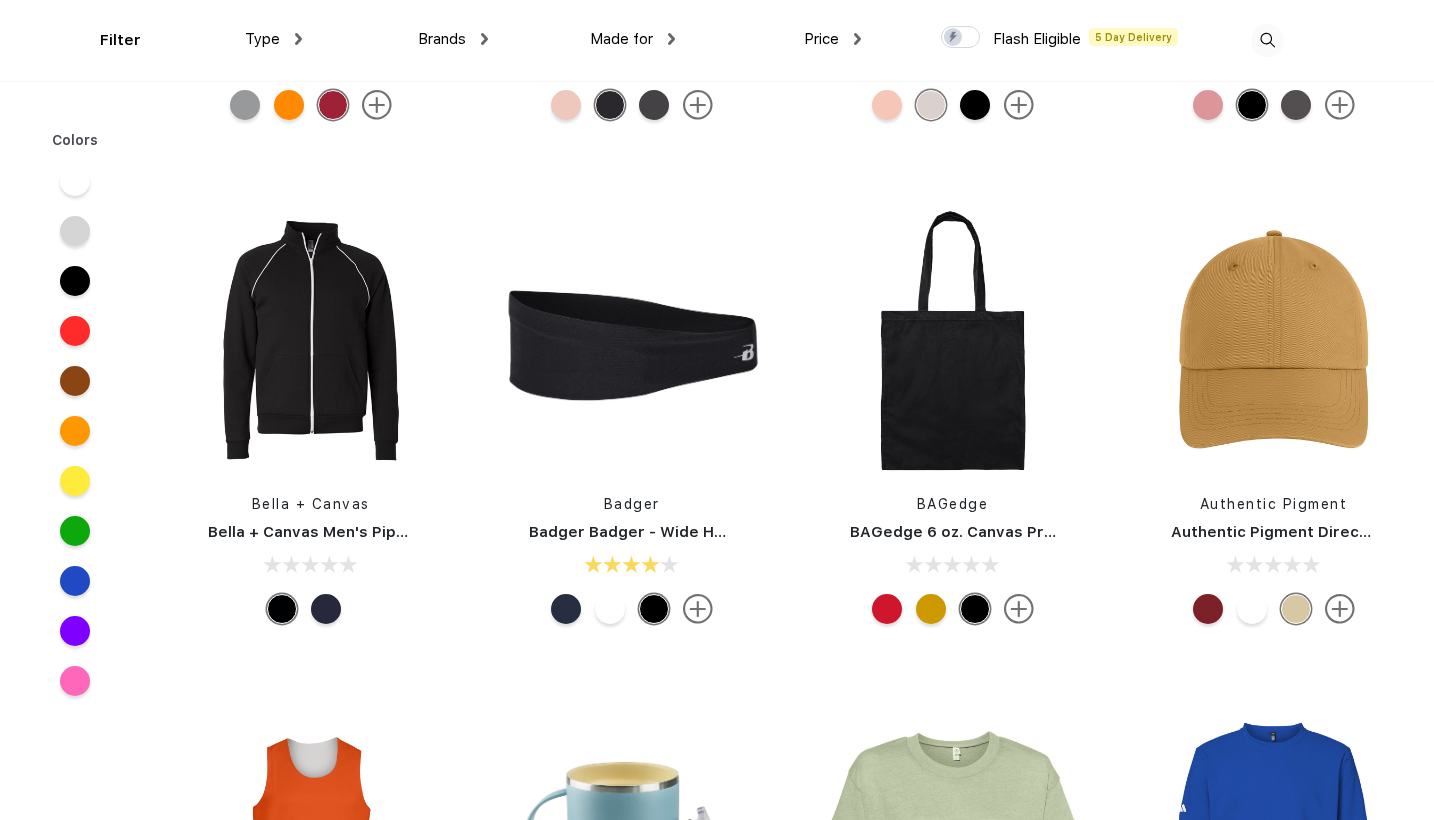 click at bounding box center (610, 609) 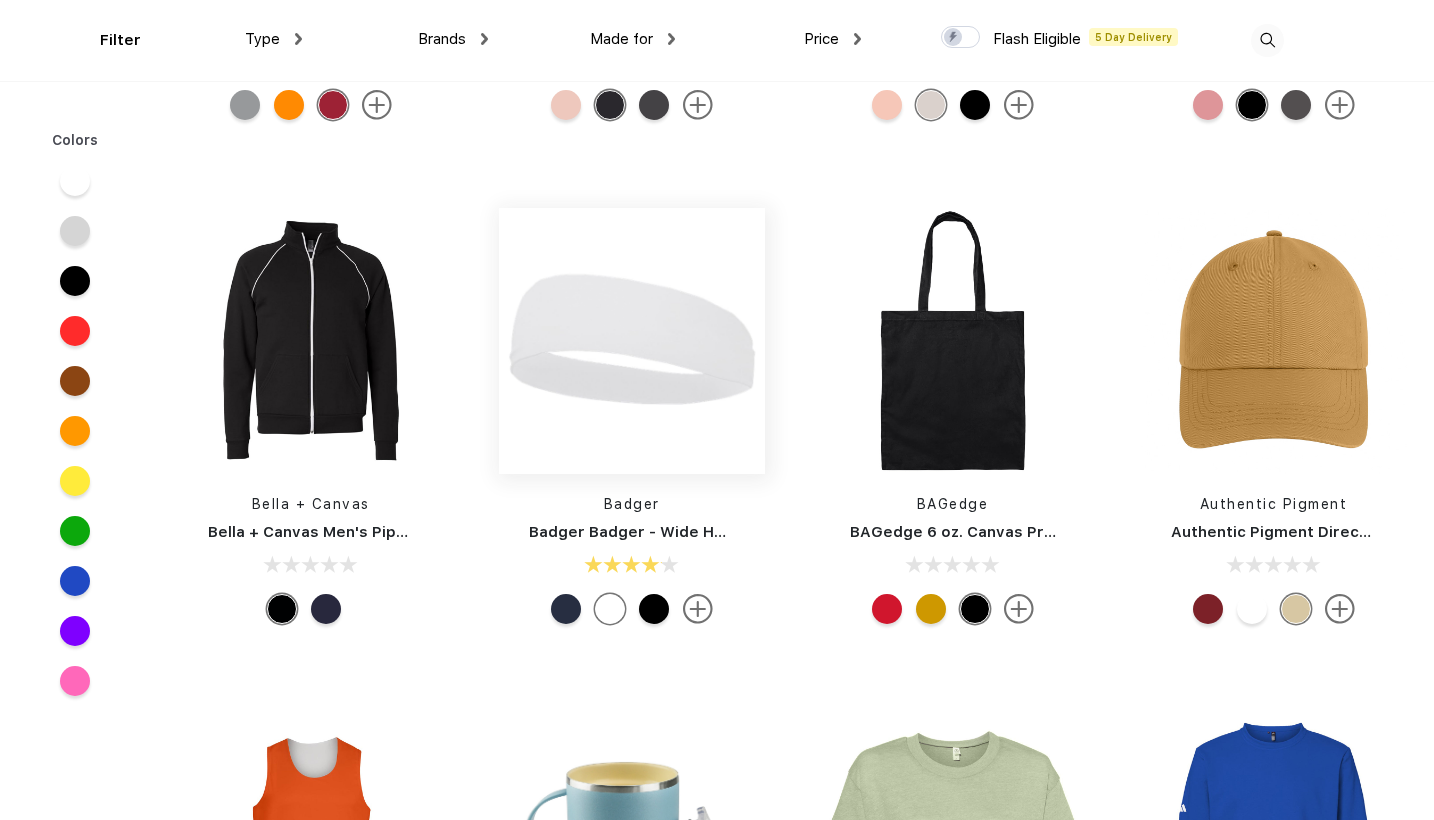 click at bounding box center [632, 341] 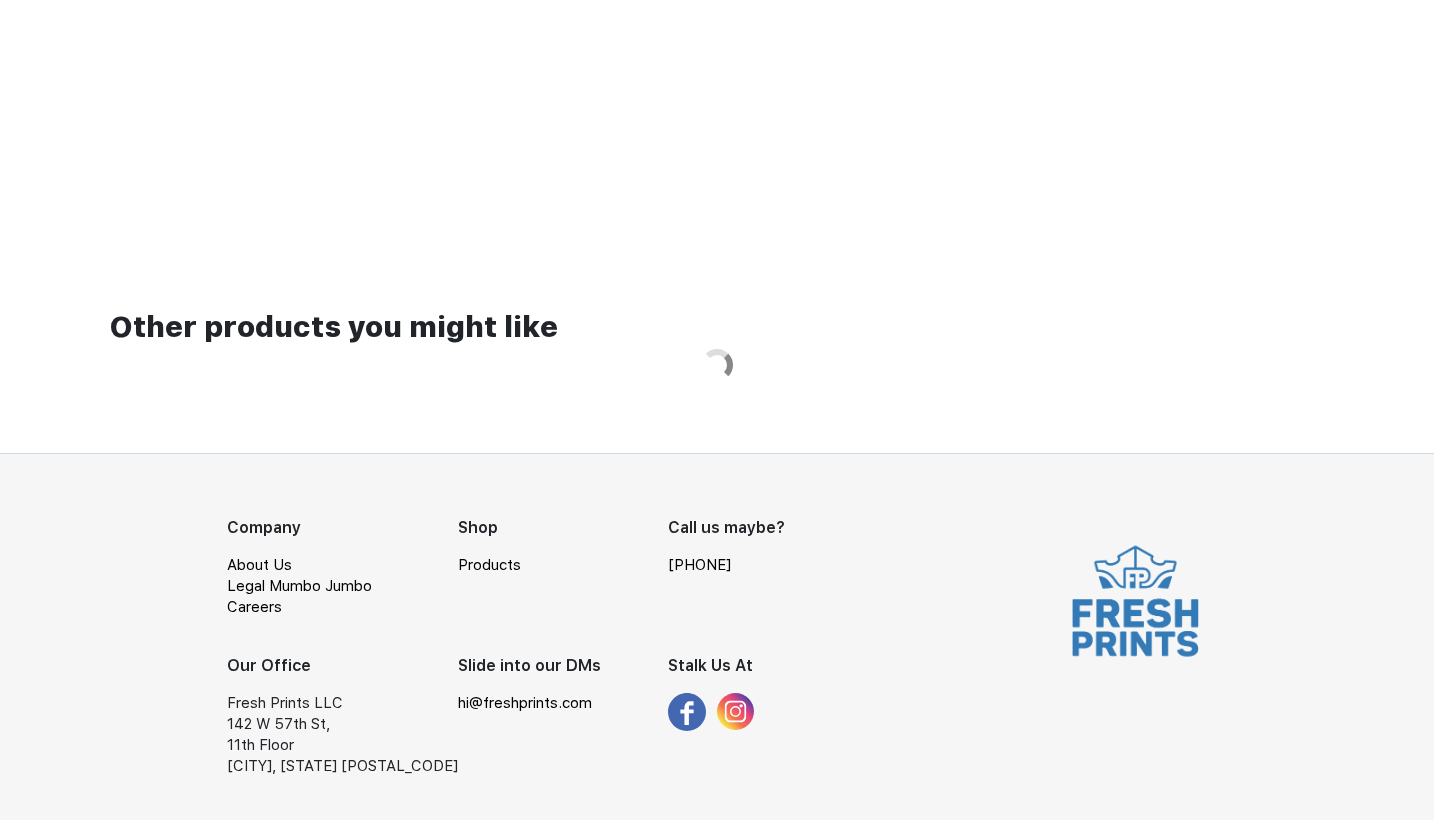scroll, scrollTop: 0, scrollLeft: 0, axis: both 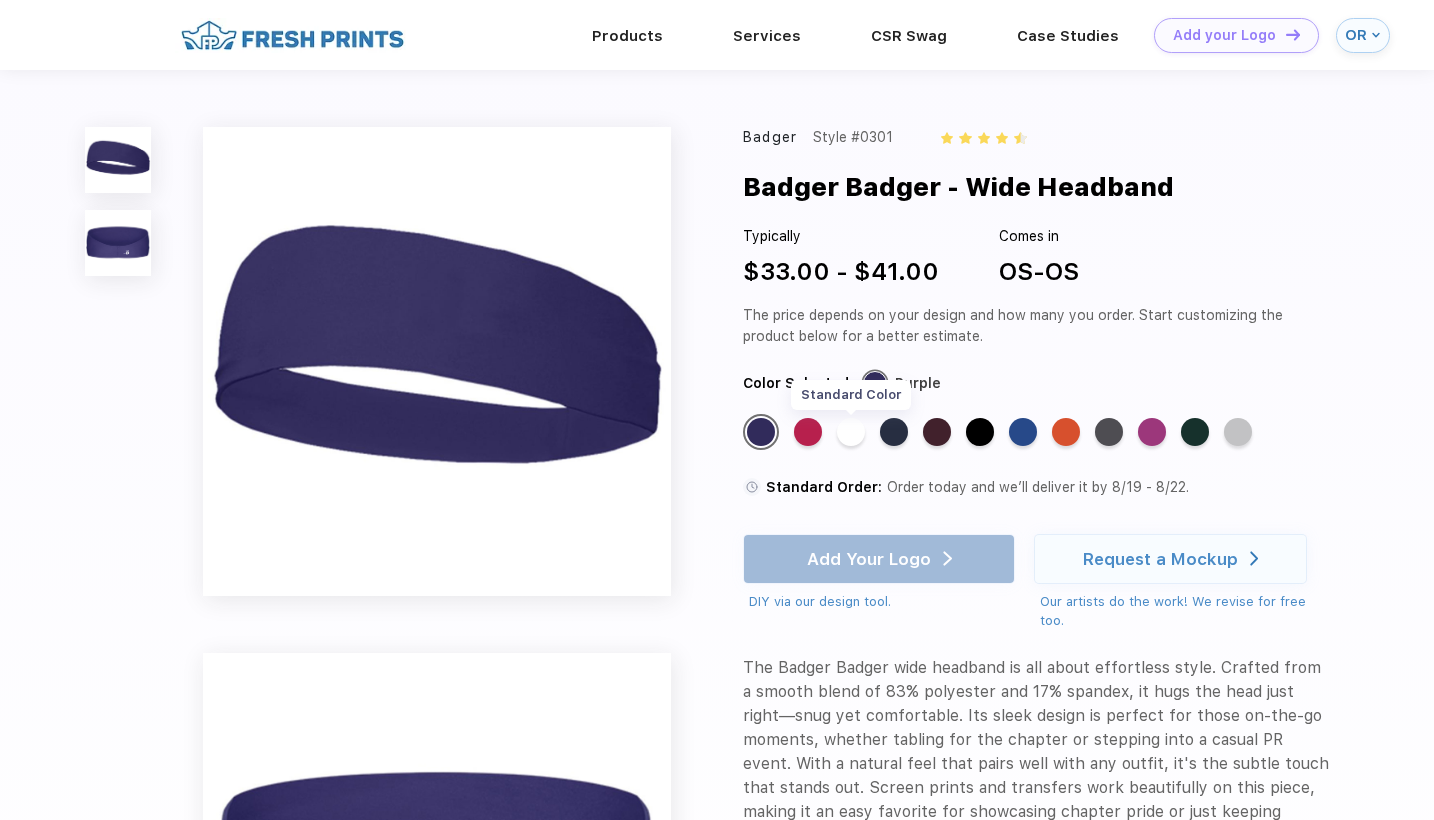 click on "Standard Color" at bounding box center [851, 432] 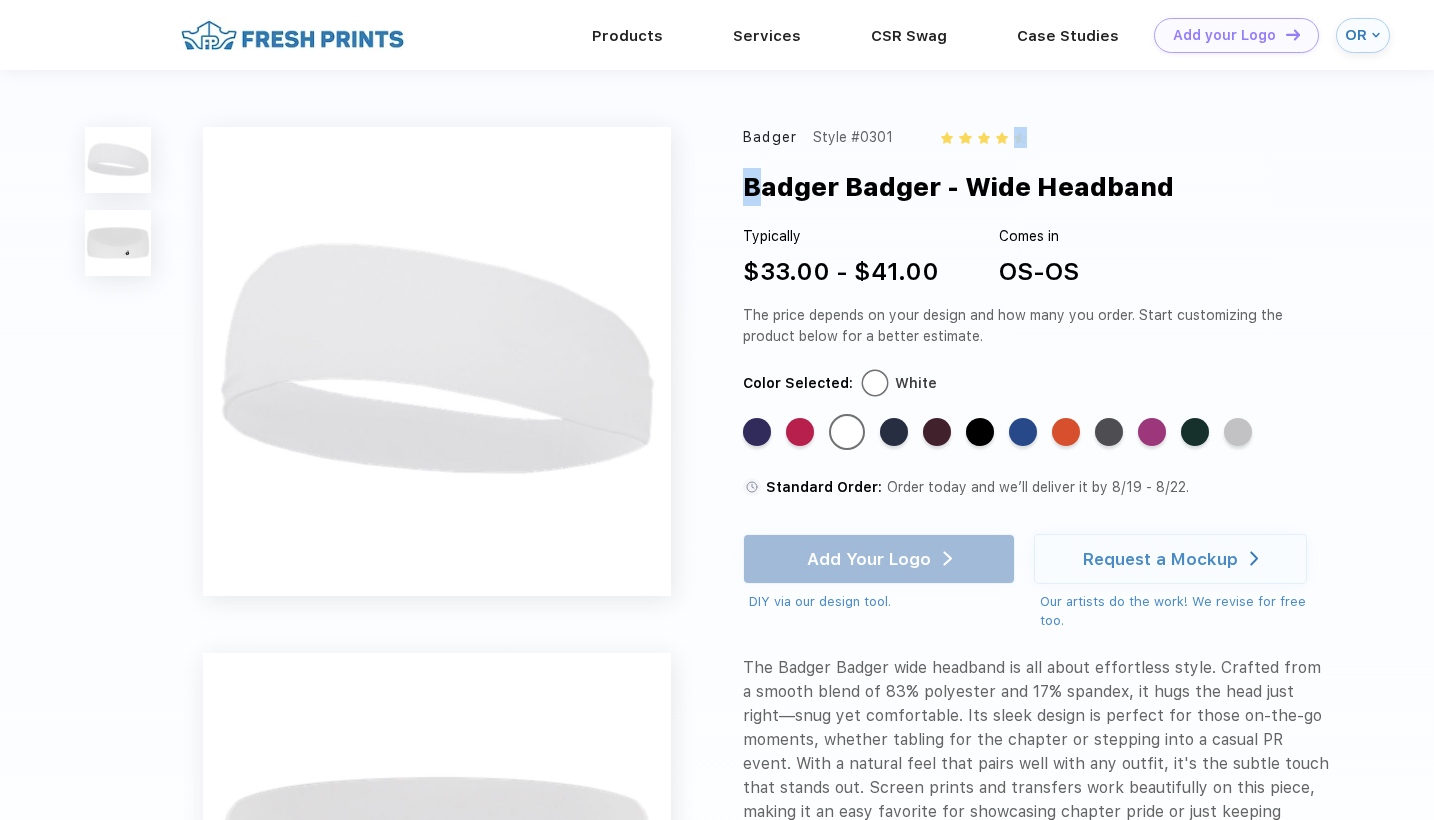 drag, startPoint x: 1433, startPoint y: 124, endPoint x: 1439, endPoint y: 155, distance: 31.575306 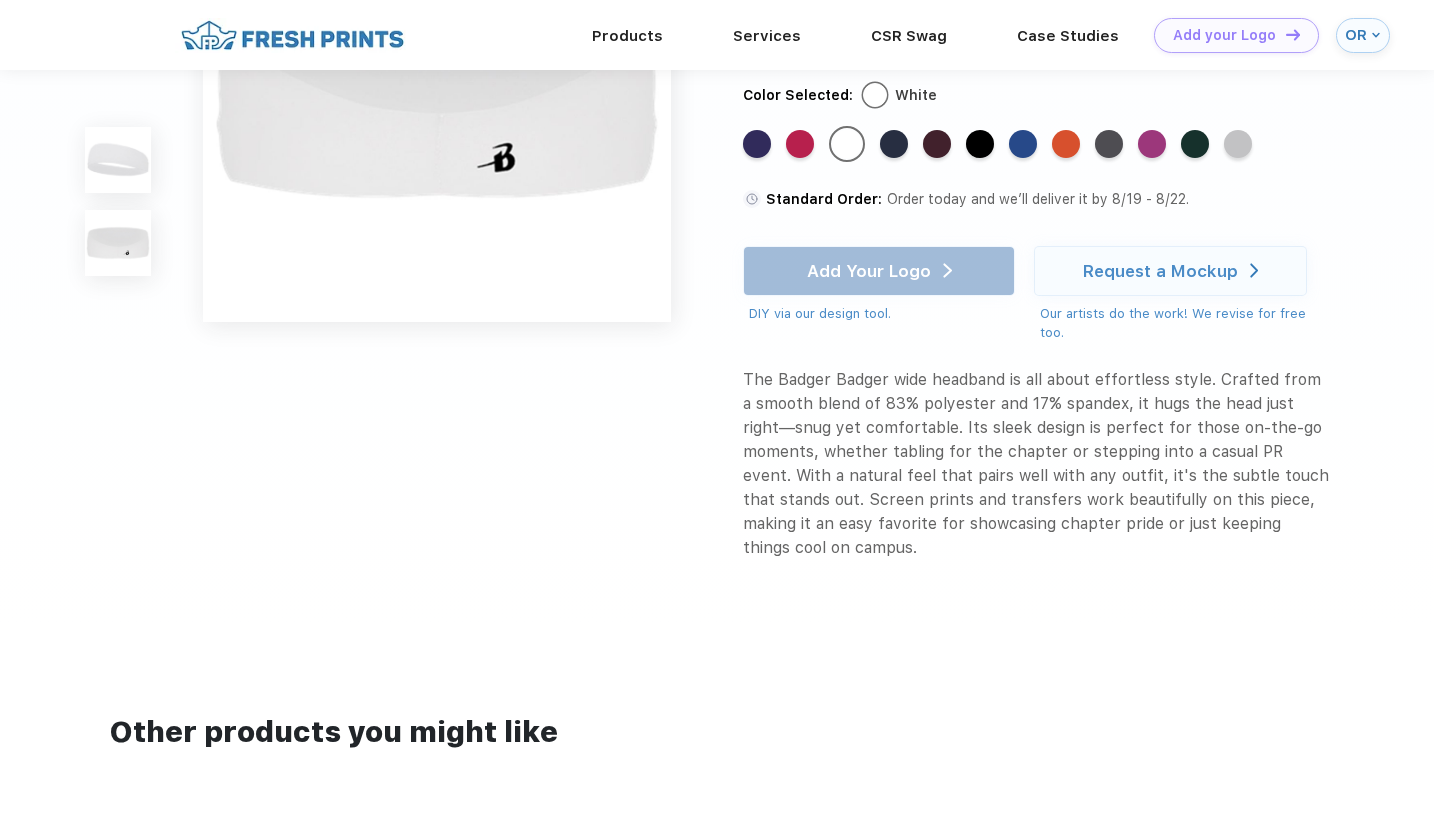 scroll, scrollTop: 0, scrollLeft: 0, axis: both 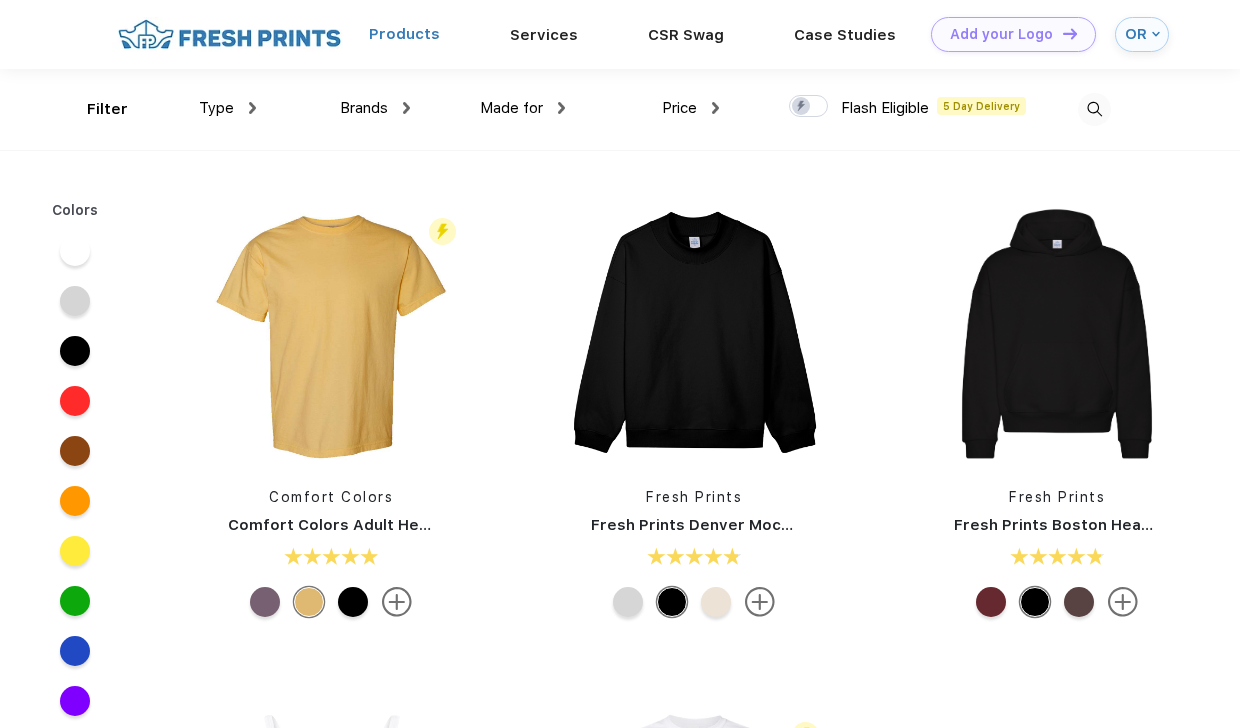 click on "Products" at bounding box center (404, 34) 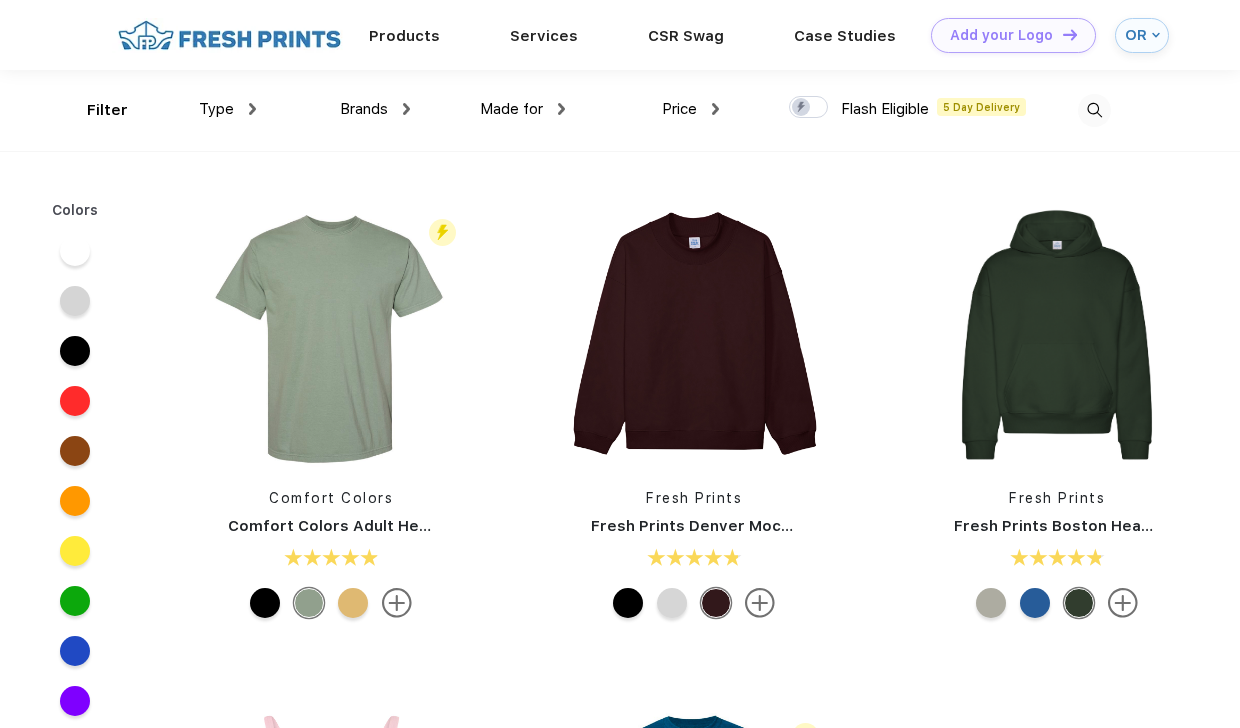 scroll, scrollTop: 0, scrollLeft: 0, axis: both 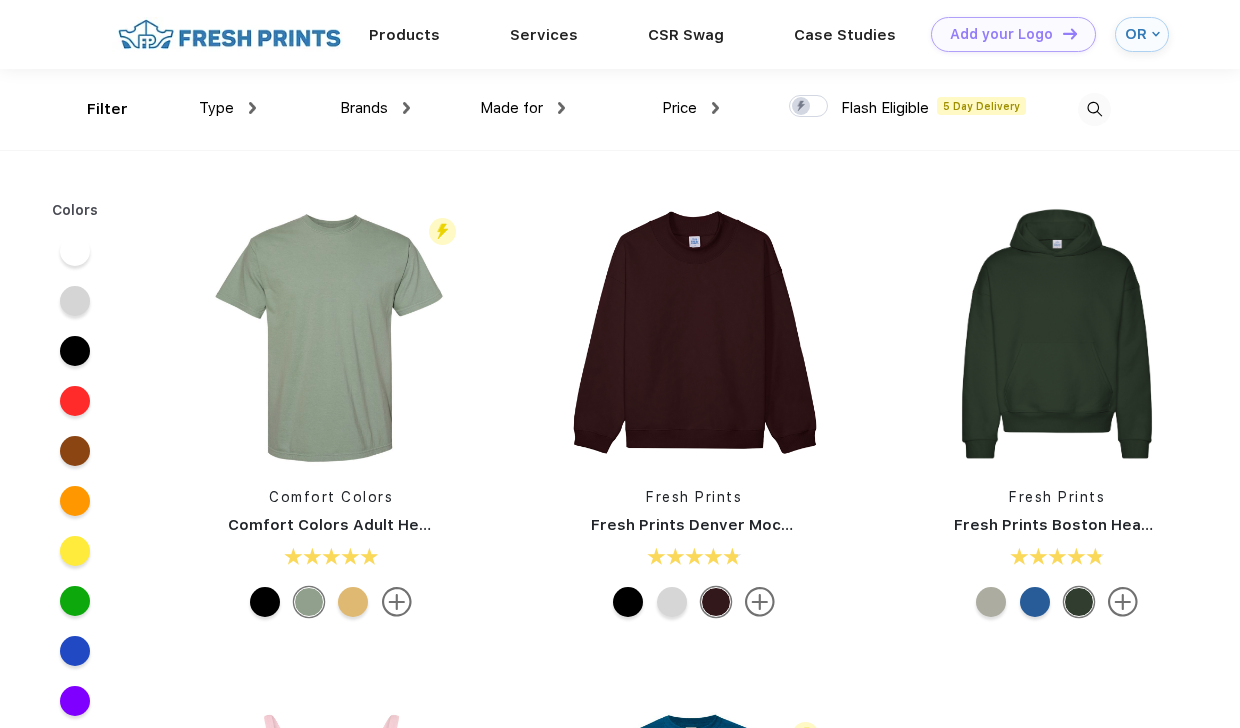 click on "Type  Shirts   Sweaters   Bottoms   Accessories   Hats   Tanks   Jackets   Jerseys   Polos" at bounding box center [179, 109] 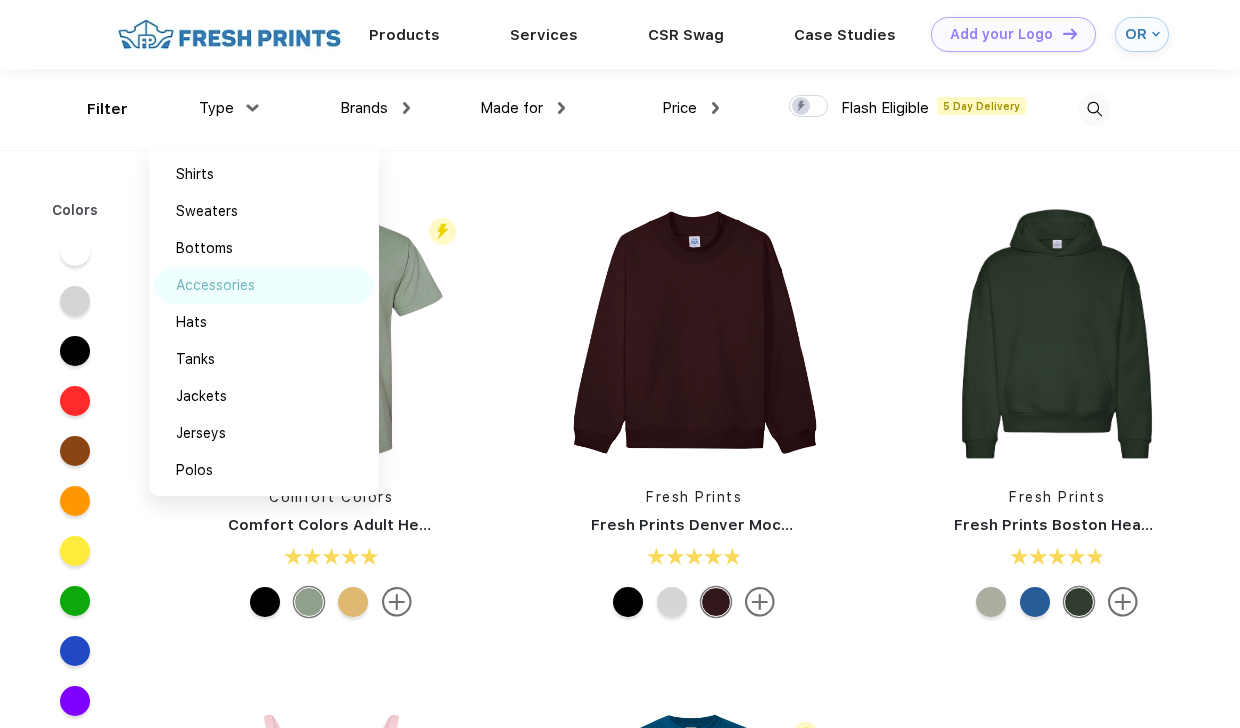 click on "Accessories" at bounding box center (215, 285) 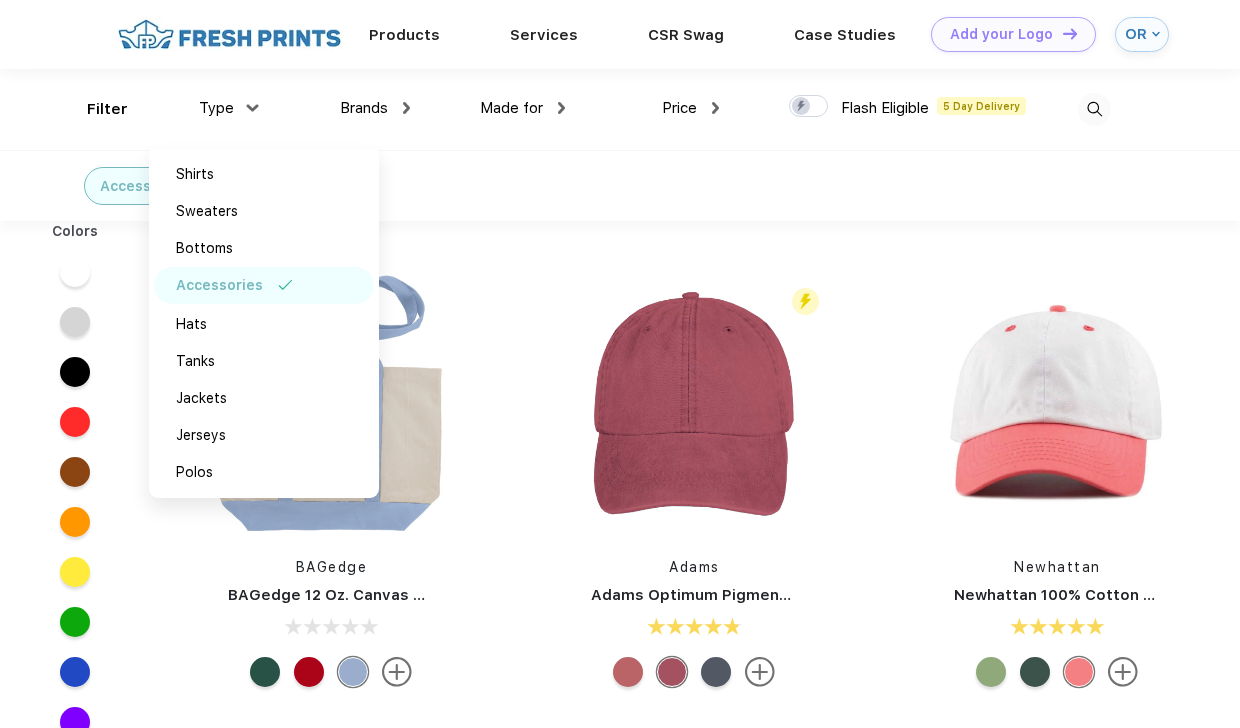 scroll, scrollTop: 0, scrollLeft: 0, axis: both 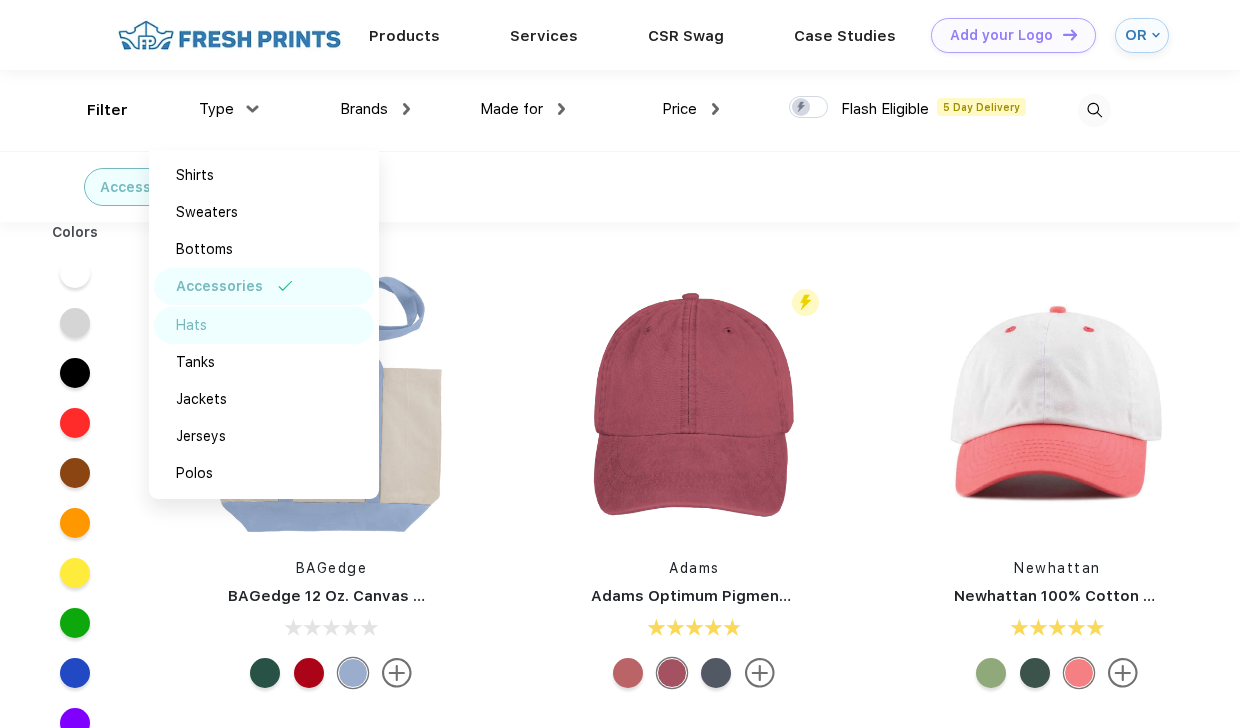 click on "Hats" at bounding box center [191, 325] 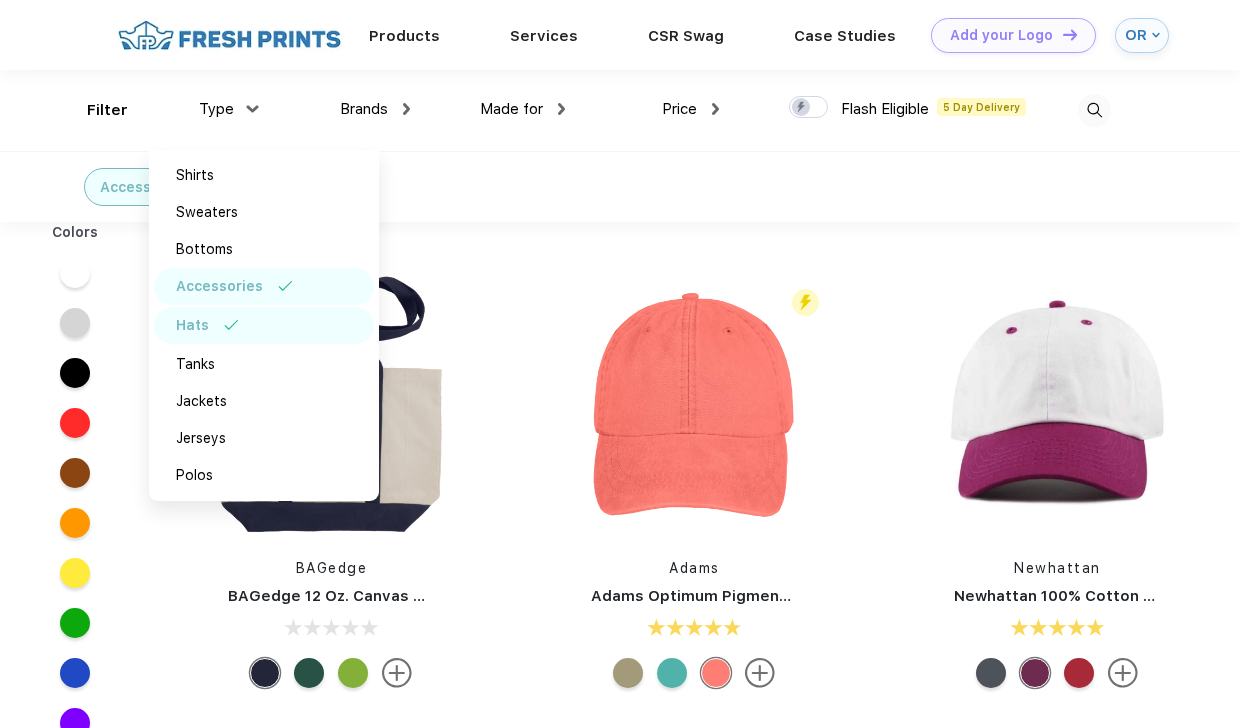 click on "Filter  Type  Shirts   Sweaters   Bottoms   Accessories   Hats   Tanks   Jackets   Jerseys   Polos  Brands Most Popular Brands  Moleskine   Hydroflask   Marine Layer   S'well   Vineyard Vines   Timbuk2   Peter Millar   YETI   Nalgene   Hanes   Stanley   JBL   Nike   The North Face   Adidas   Marmot   Puma  Made for  Unisex   Women   Men   Youth  Price  $   $$   $$$  Flash Eligible 5 Day Delivery" at bounding box center [620, 110] 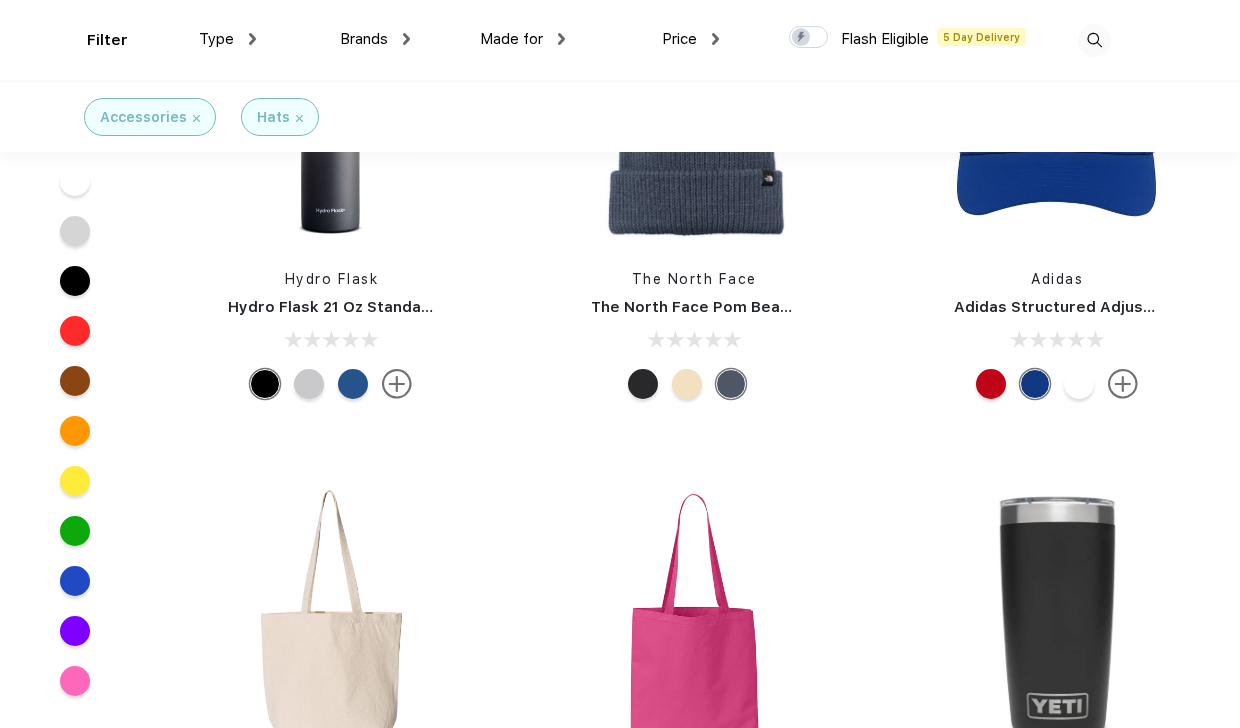 scroll, scrollTop: 2680, scrollLeft: 0, axis: vertical 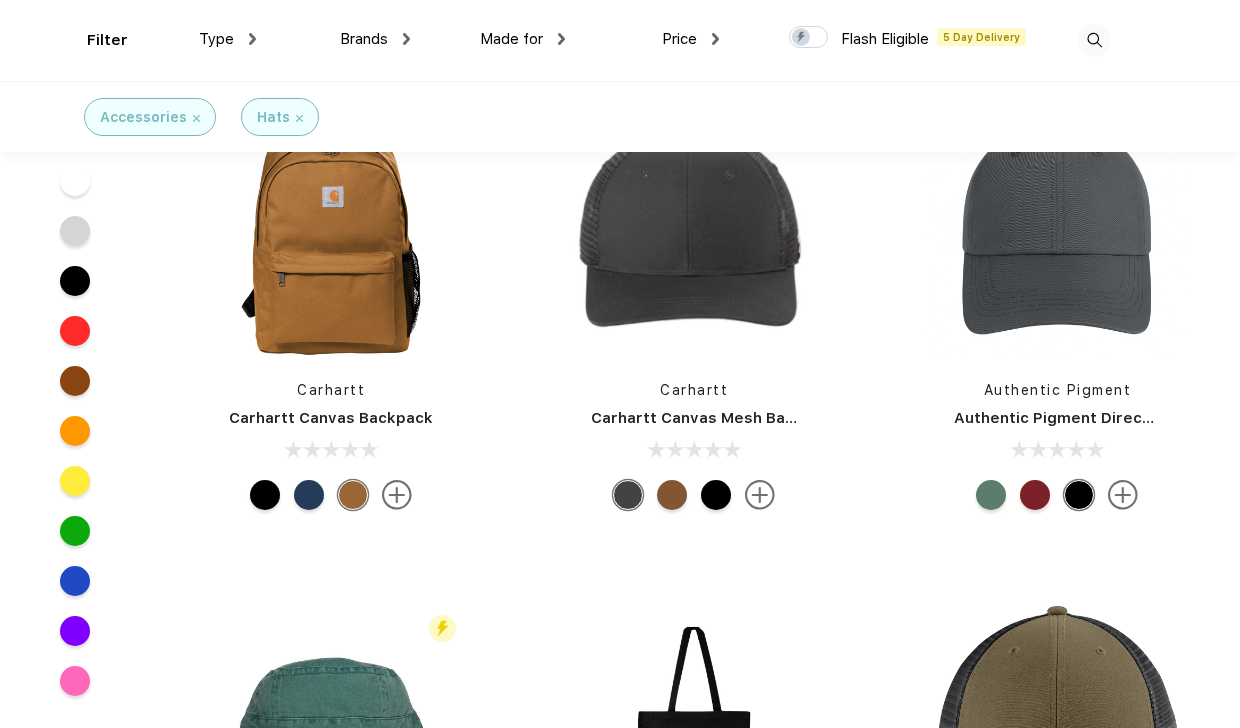 drag, startPoint x: 1239, startPoint y: 486, endPoint x: 1237, endPoint y: 498, distance: 12.165525 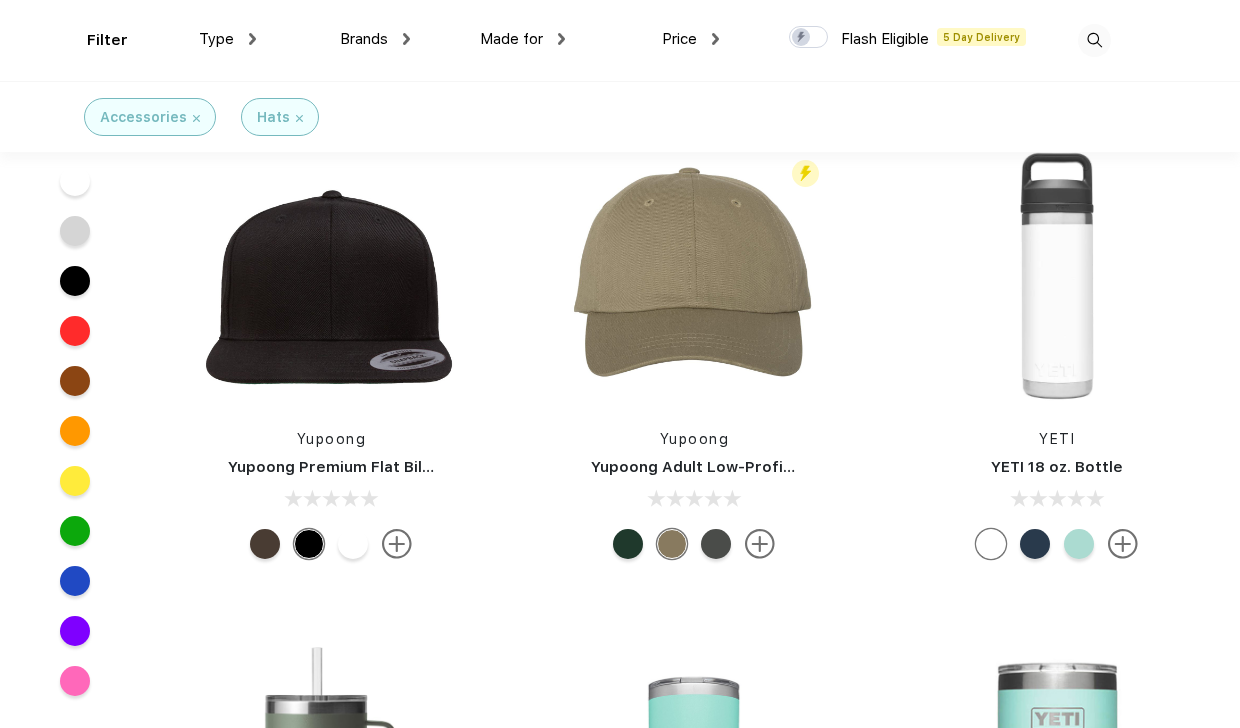 scroll, scrollTop: 10132, scrollLeft: 0, axis: vertical 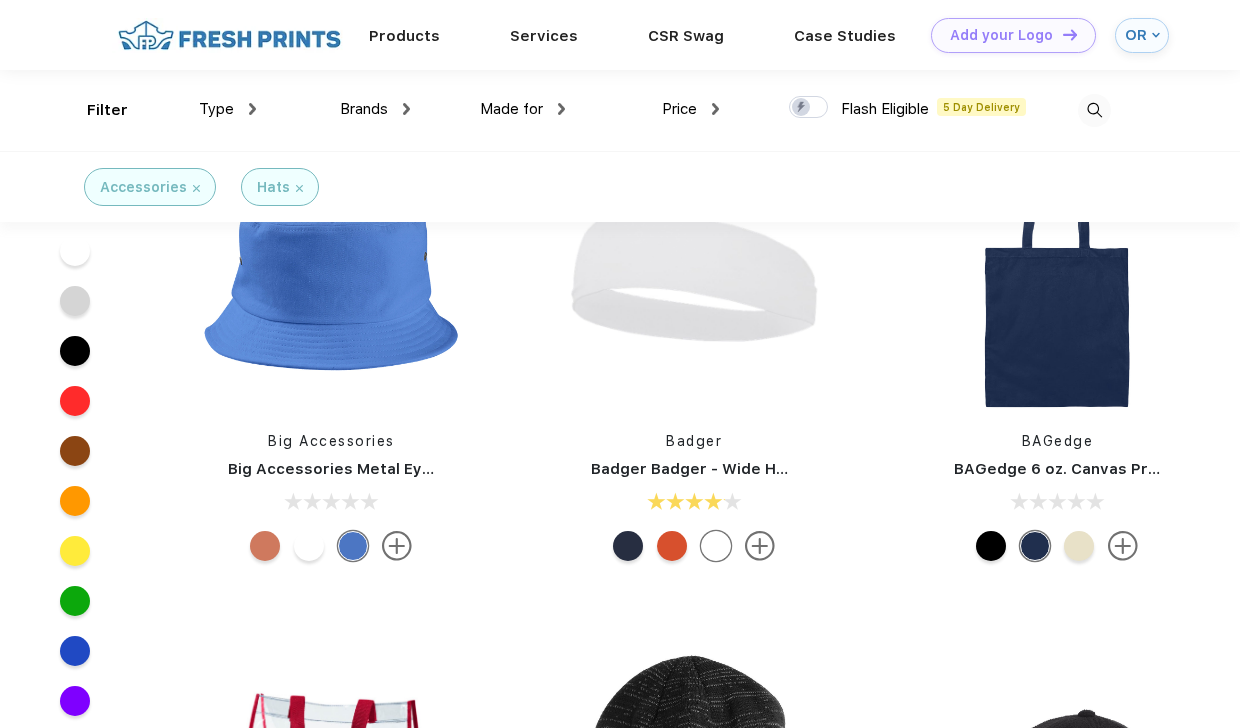 click at bounding box center [1094, 110] 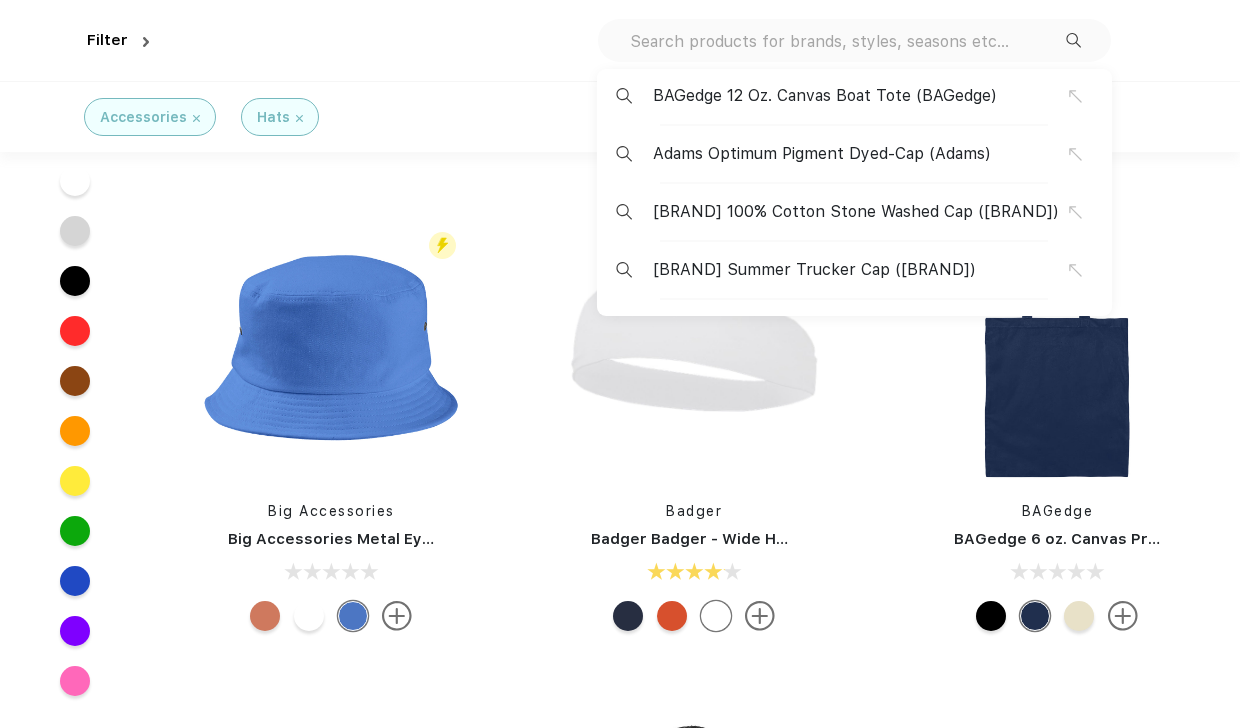 scroll, scrollTop: 19669, scrollLeft: 0, axis: vertical 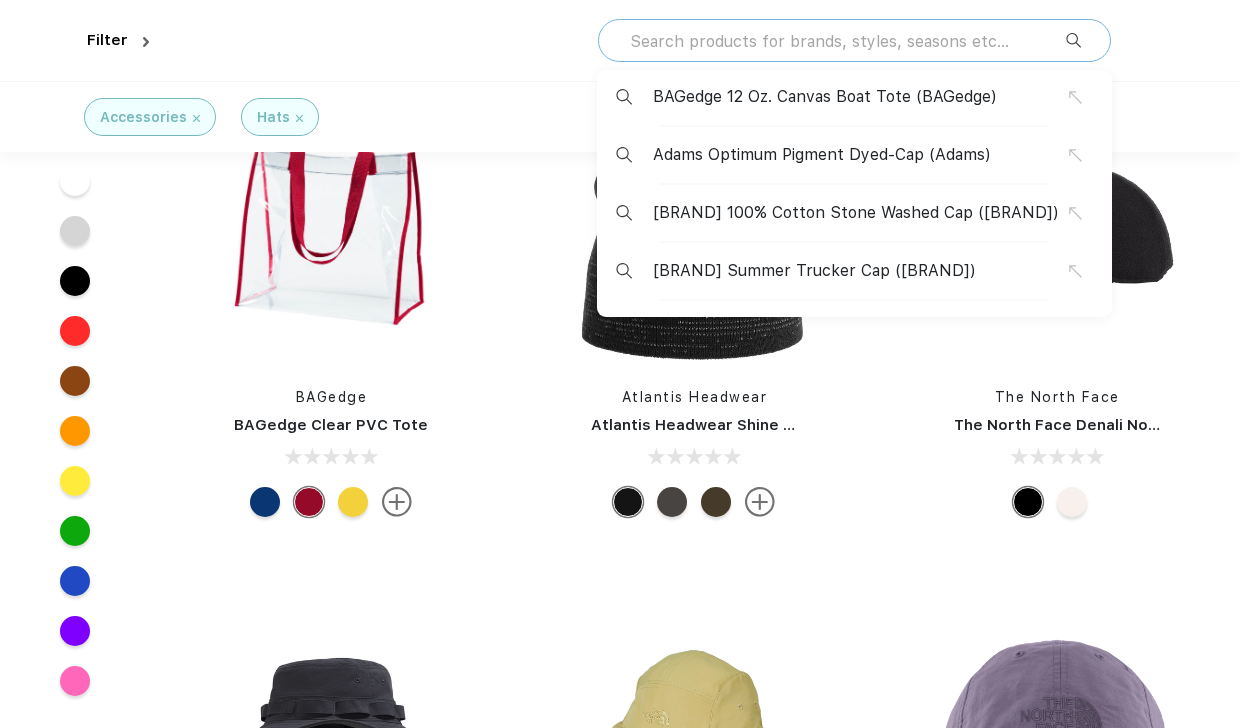 click at bounding box center (847, 41) 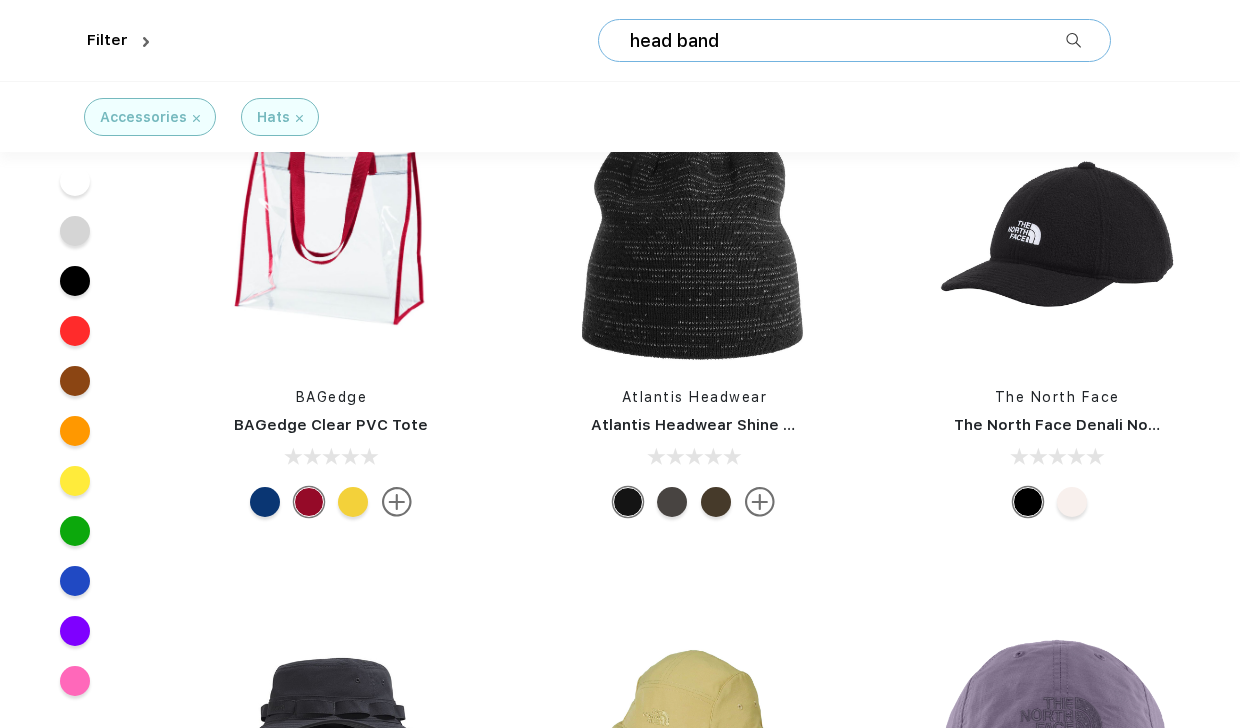 type on "head band" 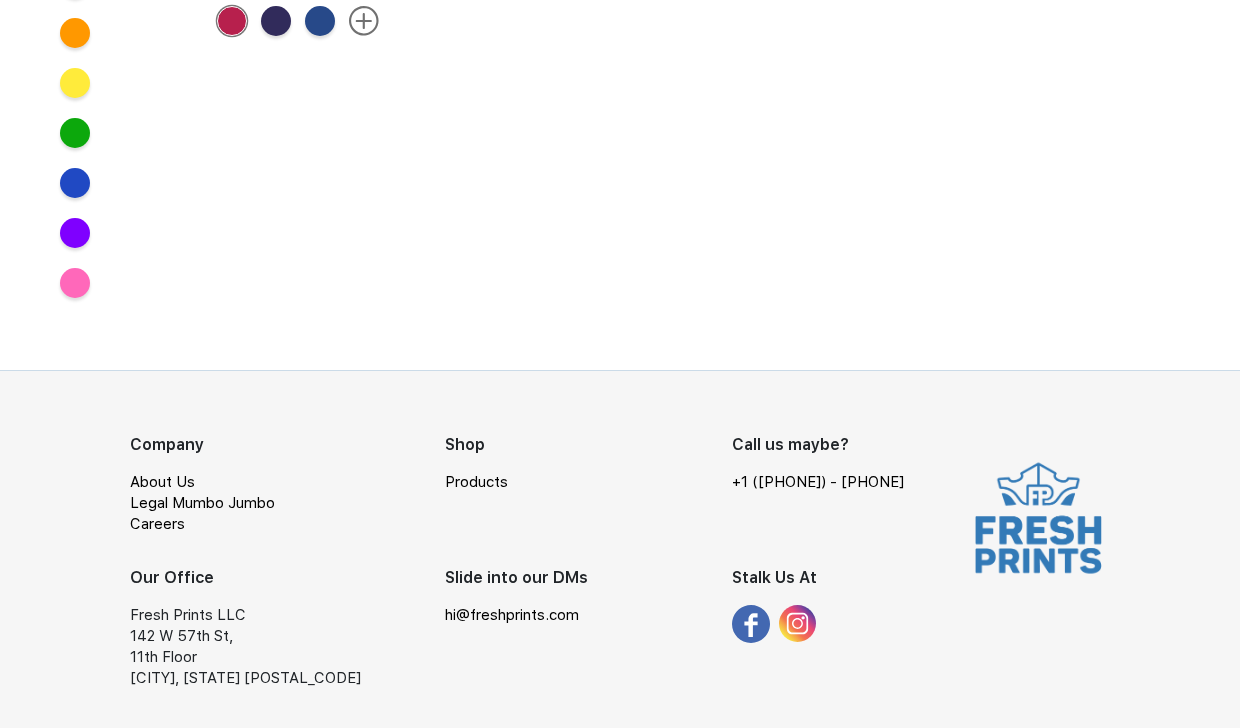 scroll, scrollTop: 0, scrollLeft: 0, axis: both 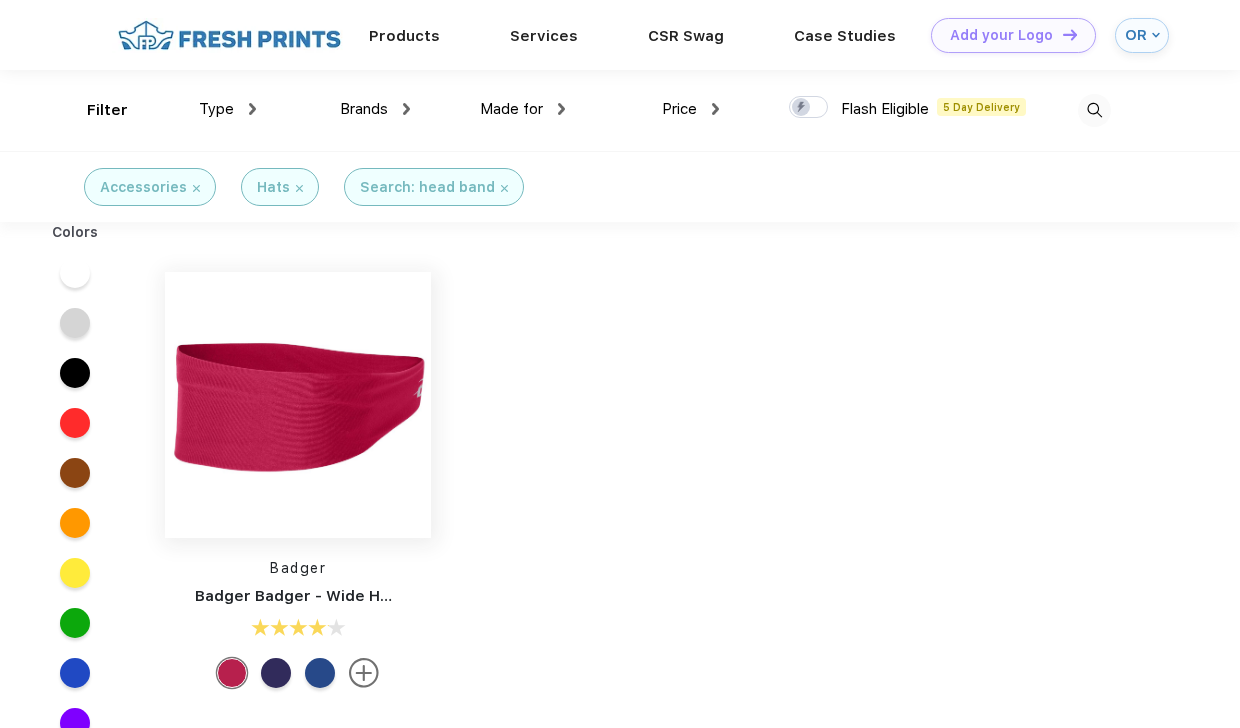 click at bounding box center (298, 405) 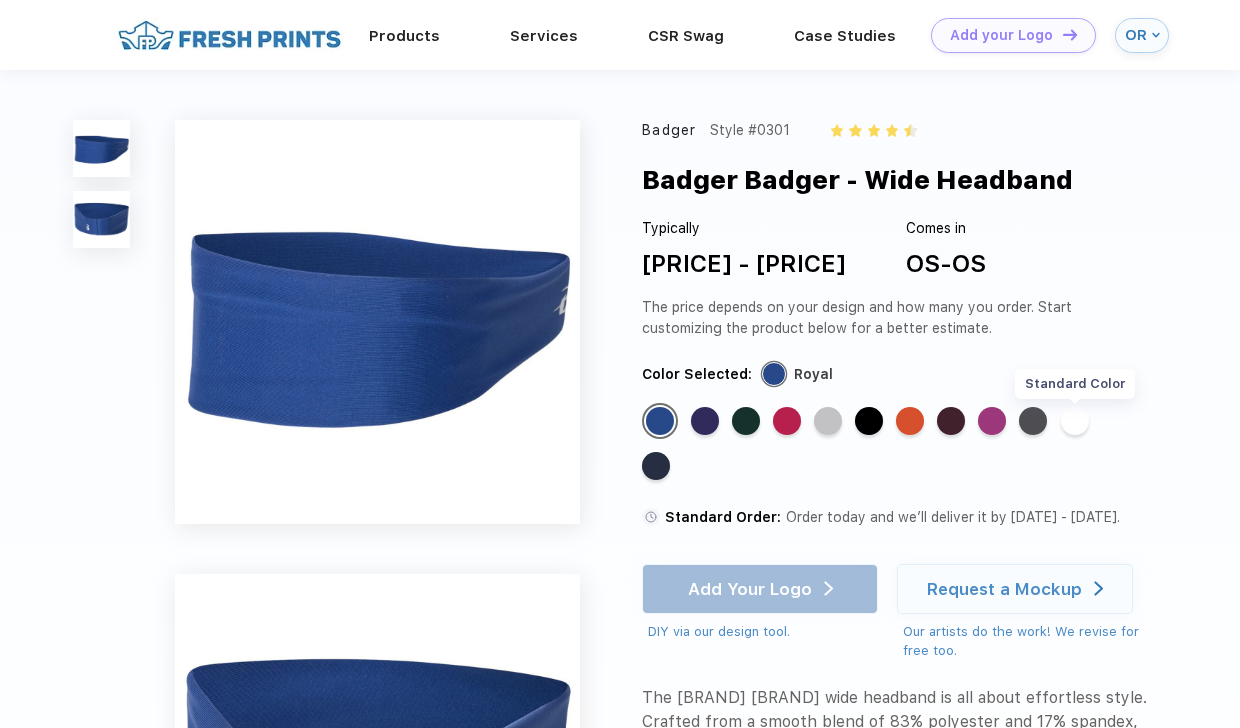 click on "Standard Color" at bounding box center [1075, 421] 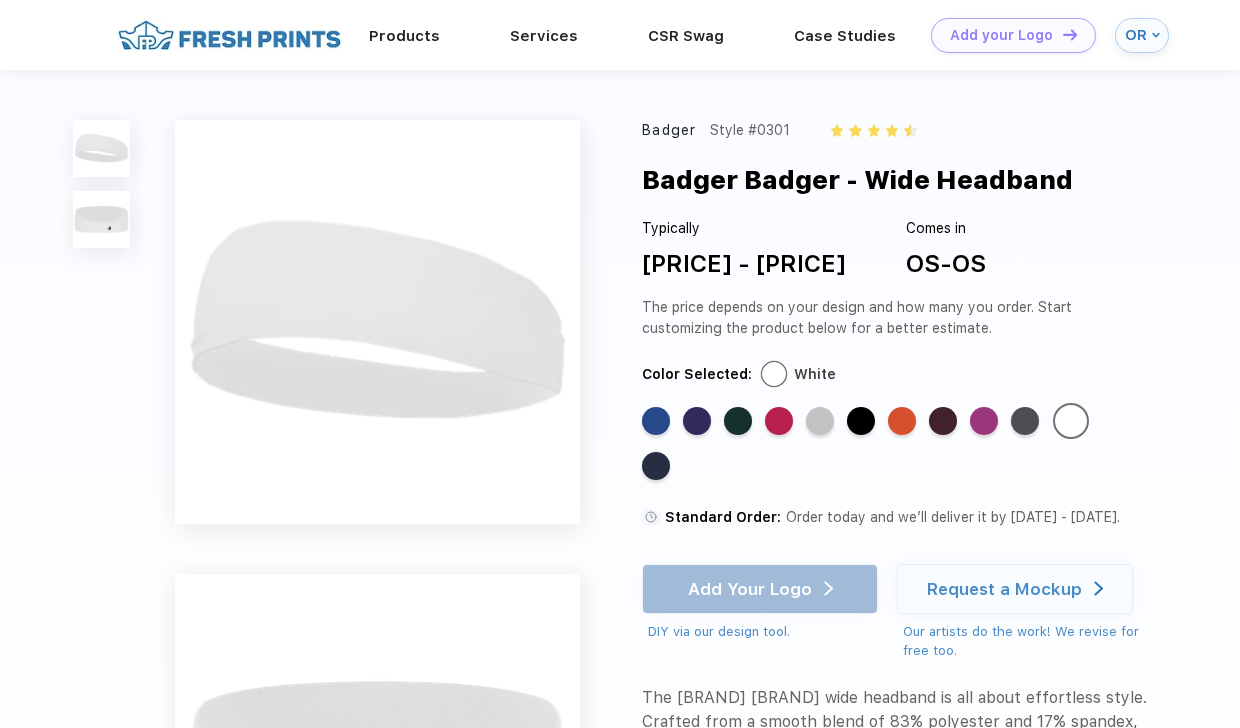 click at bounding box center [101, 219] 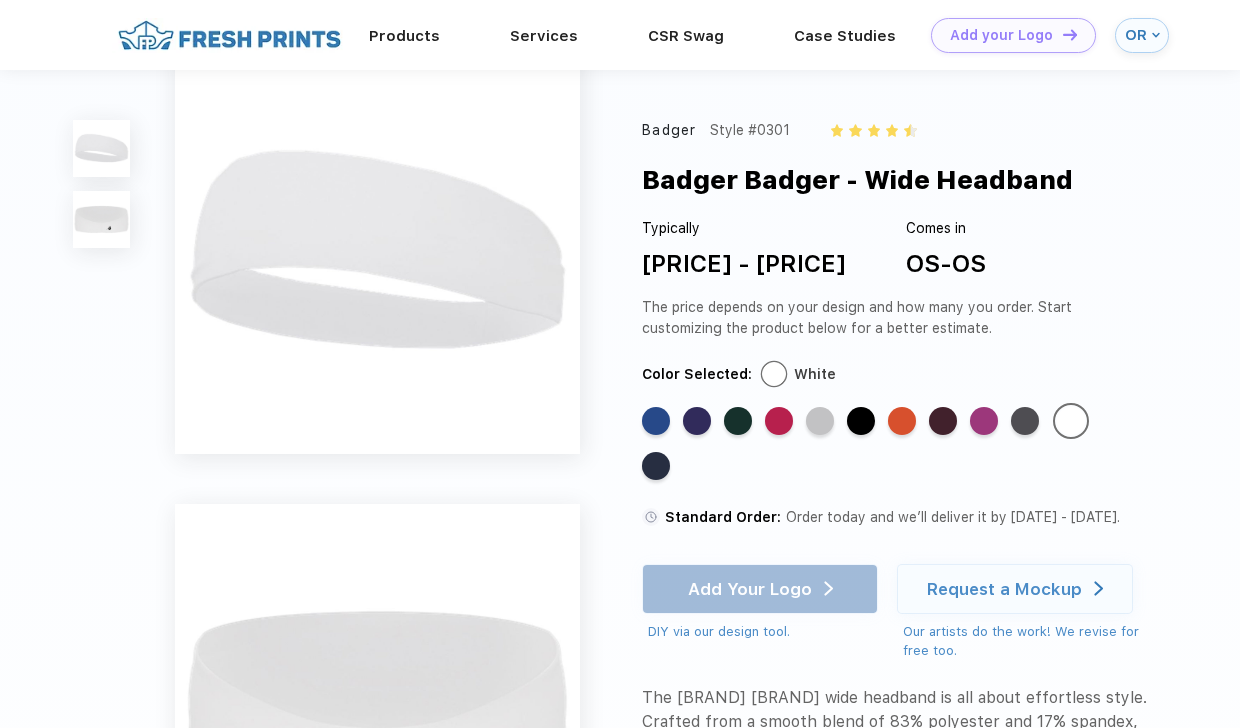 scroll, scrollTop: 367, scrollLeft: 0, axis: vertical 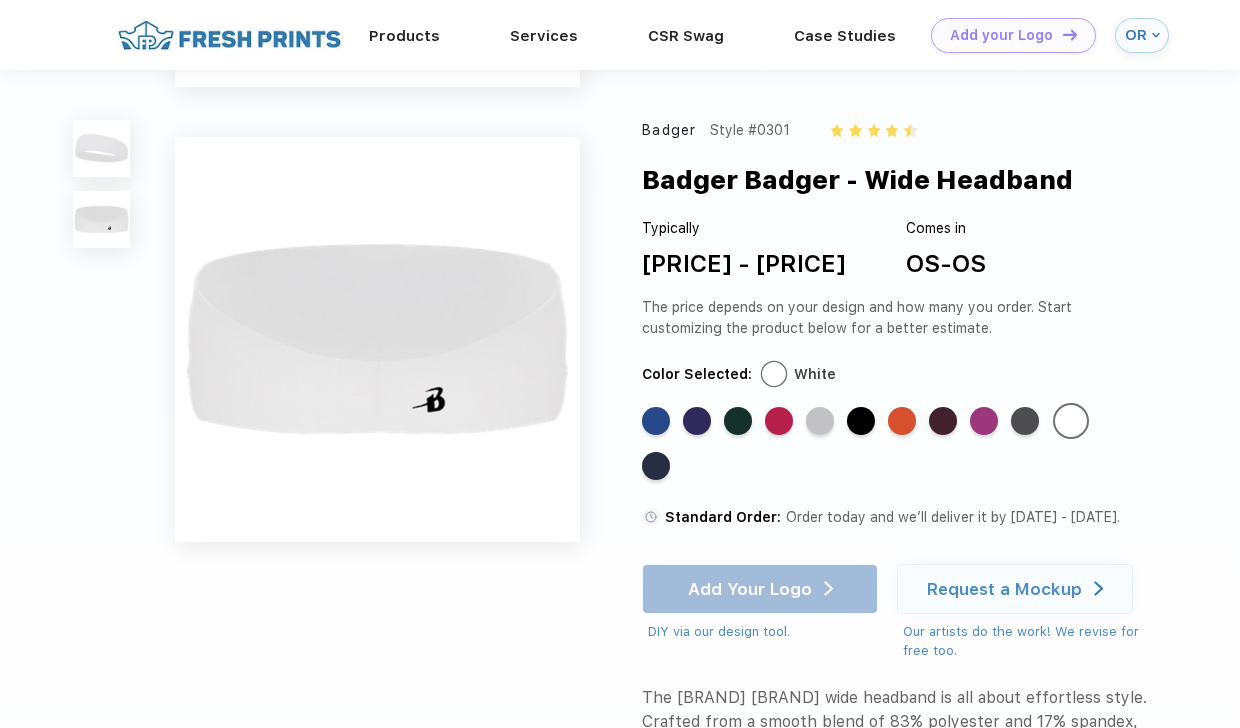 click at bounding box center (101, 148) 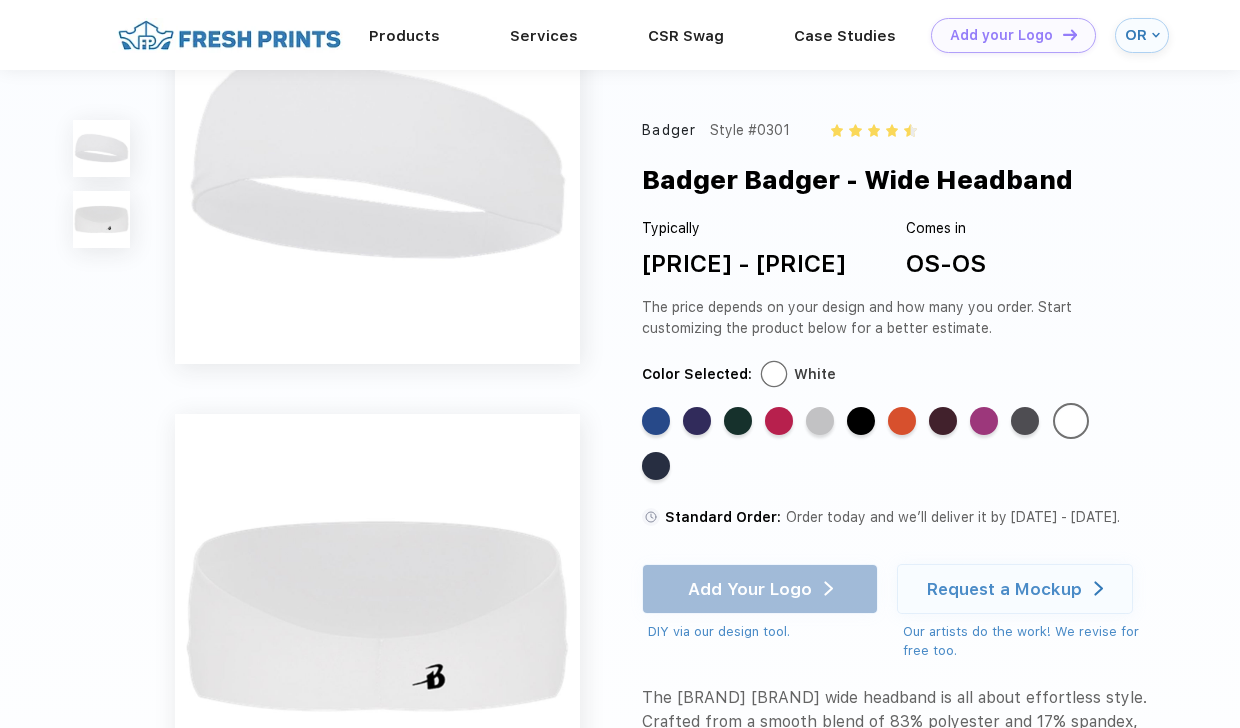 scroll, scrollTop: 0, scrollLeft: 0, axis: both 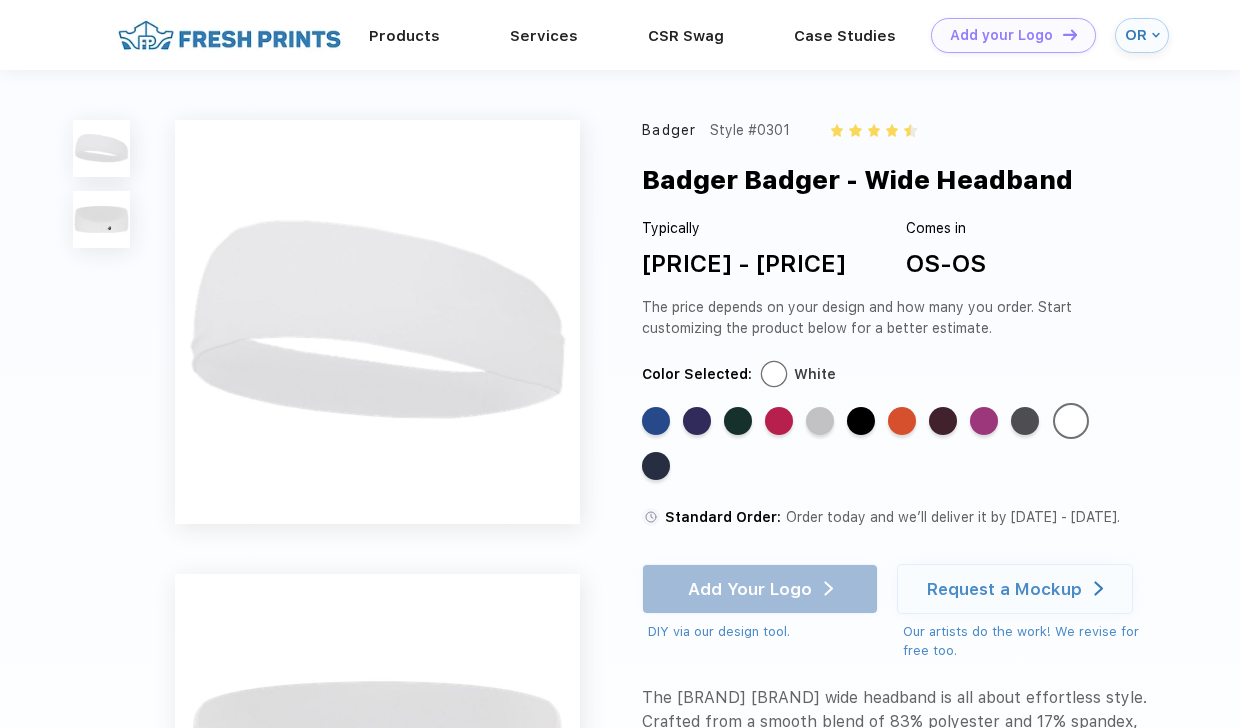 click at bounding box center (1156, 35) 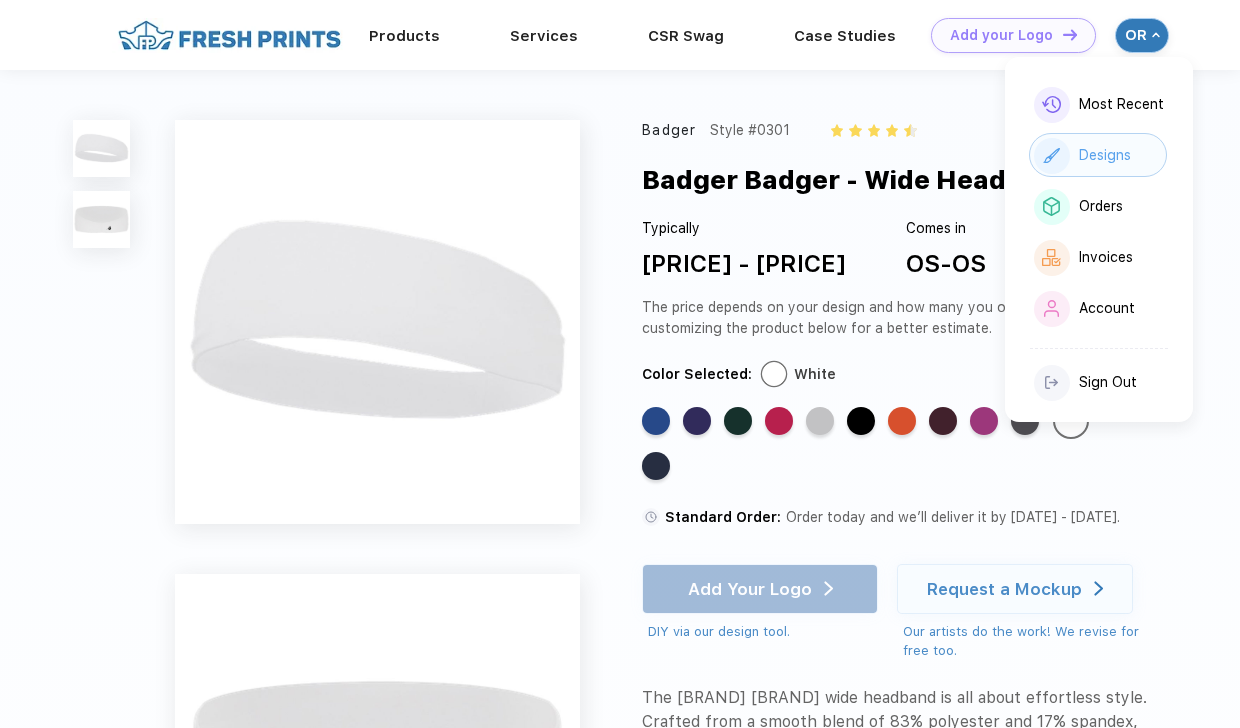 click on "Designs" at bounding box center [1105, 155] 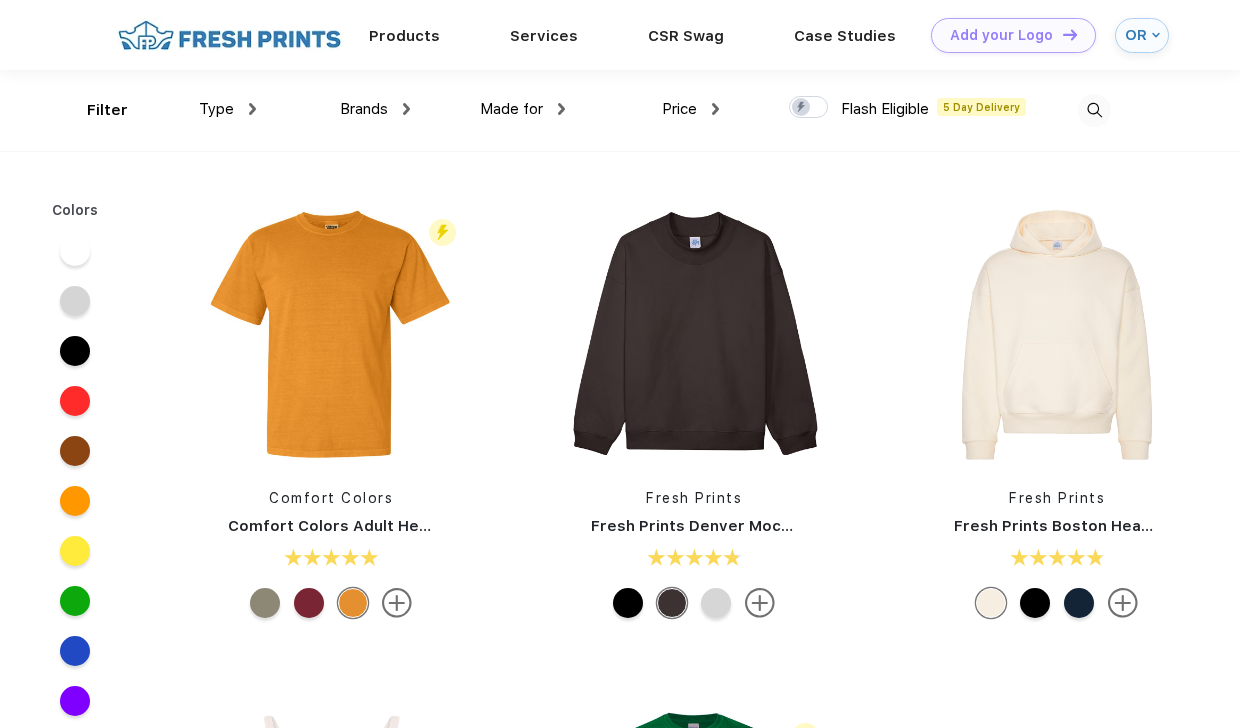 scroll, scrollTop: 0, scrollLeft: 0, axis: both 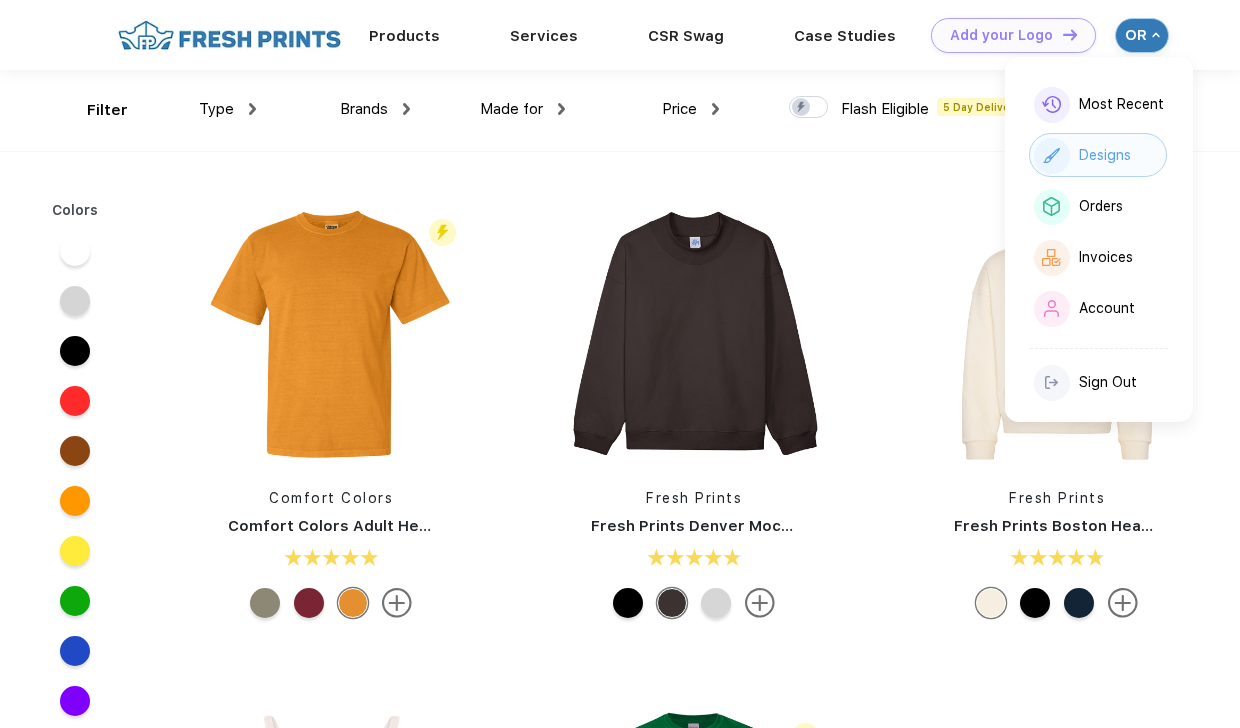click on "Designs" at bounding box center [1105, 155] 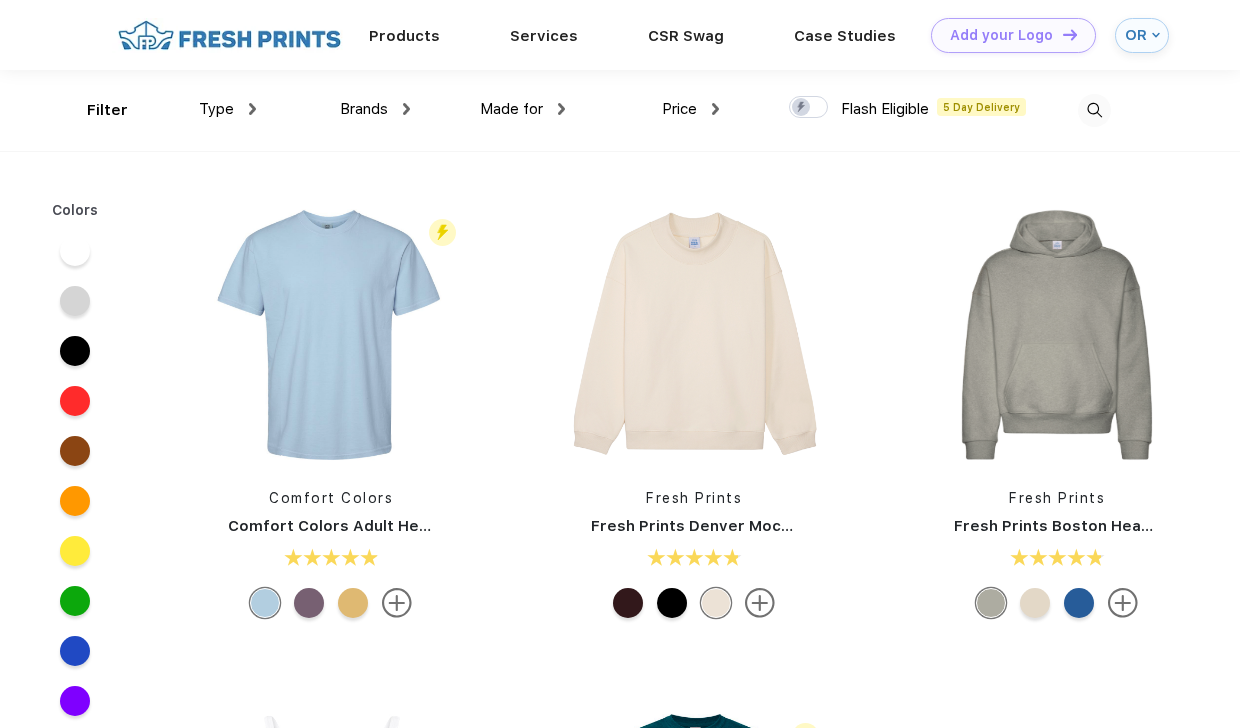scroll, scrollTop: 0, scrollLeft: 0, axis: both 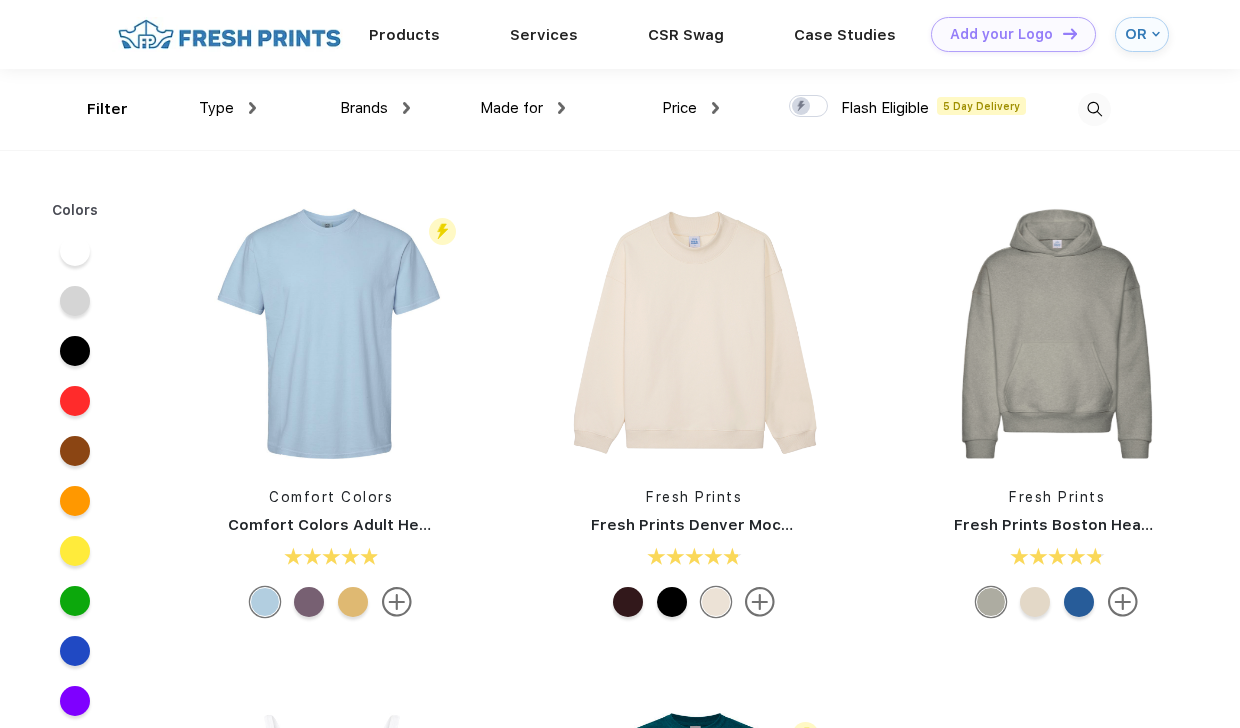 click at bounding box center (1094, 109) 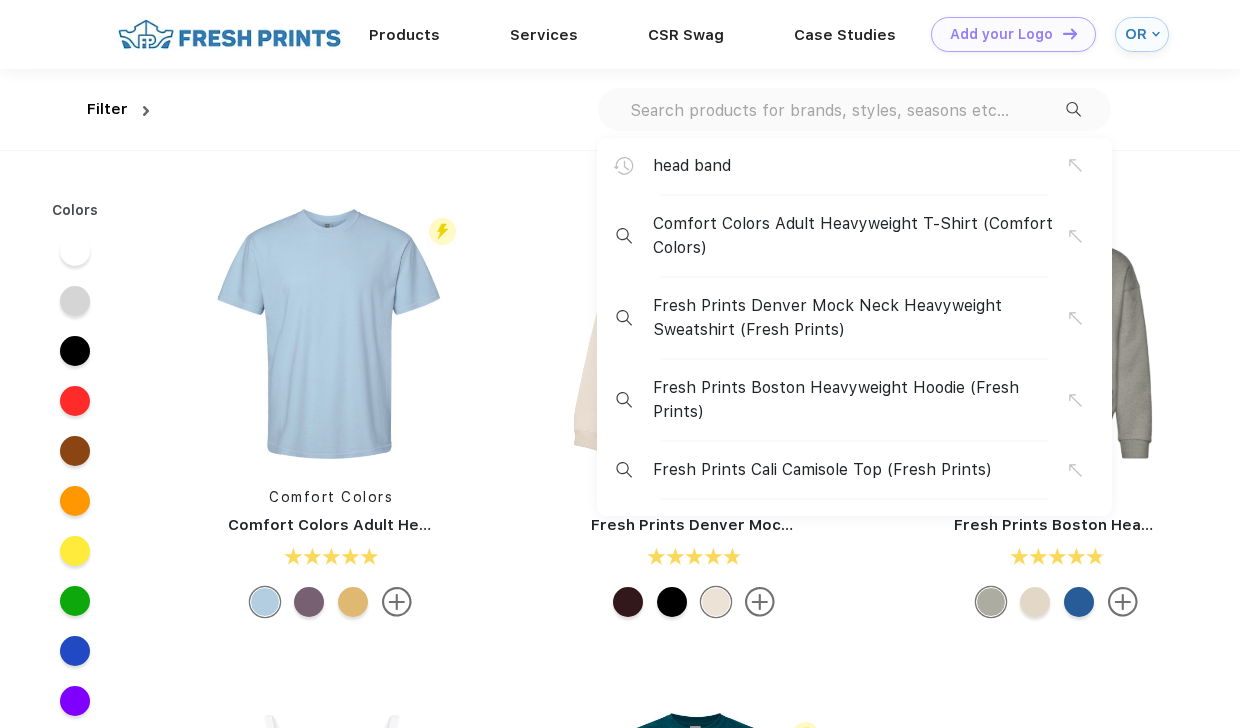 click on "head band Comfort Colors Adult Heavyweight T-Shirt (Comfort Colors) Fresh Prints Denver Mock Neck Heavyweight Sweatshirt (Fresh Prints) Fresh Prints Boston Heavyweight Hoodie (Fresh Prints) Fresh Prints Cali Camisole Top (Fresh Prints)" at bounding box center (854, 109) 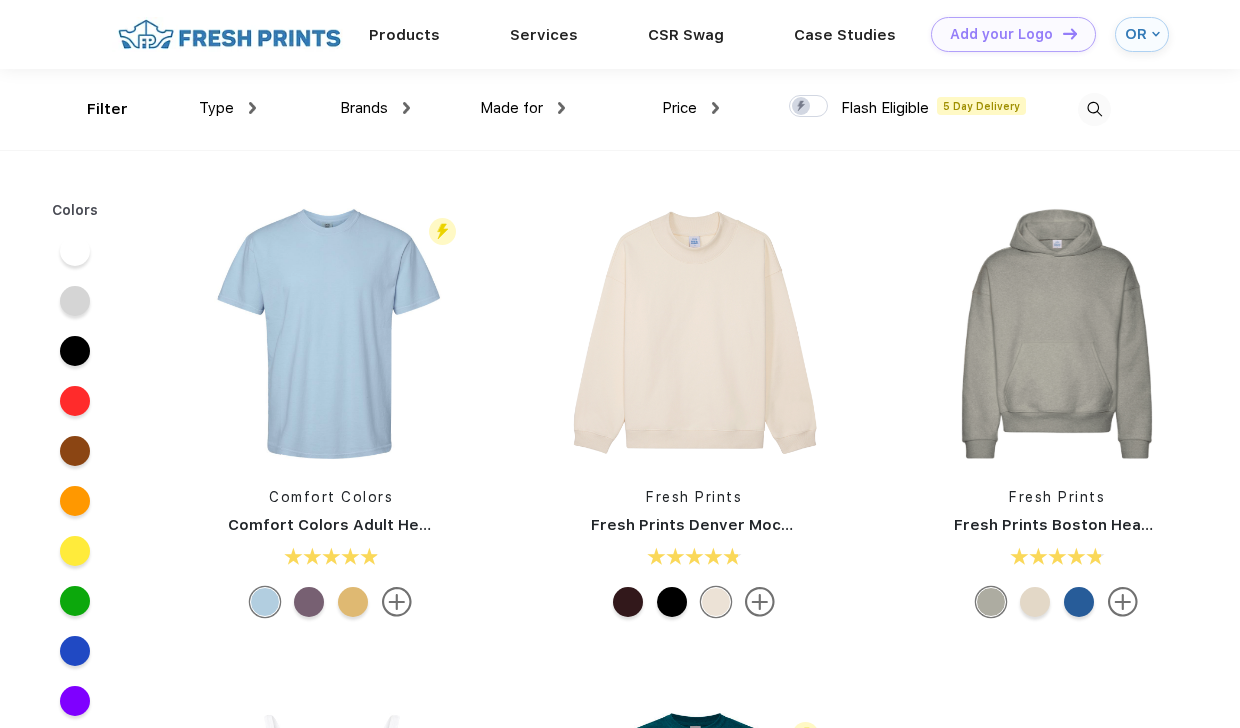 click at bounding box center [1094, 109] 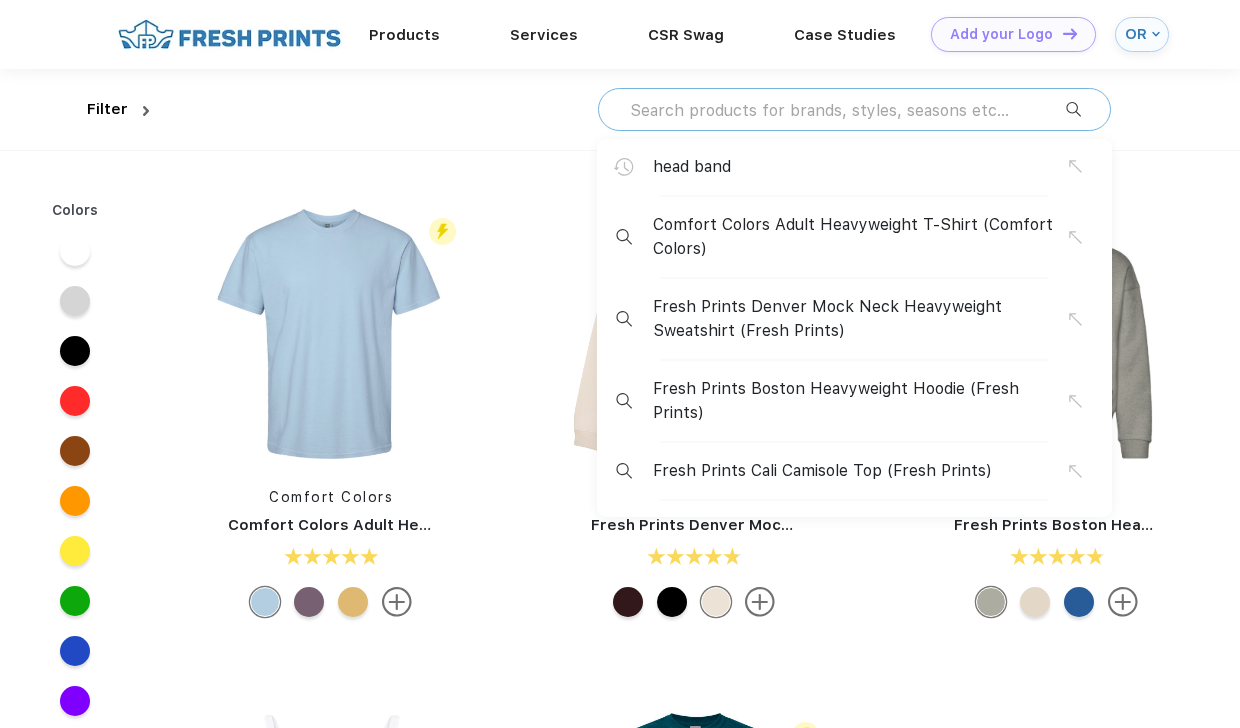 click at bounding box center (847, 110) 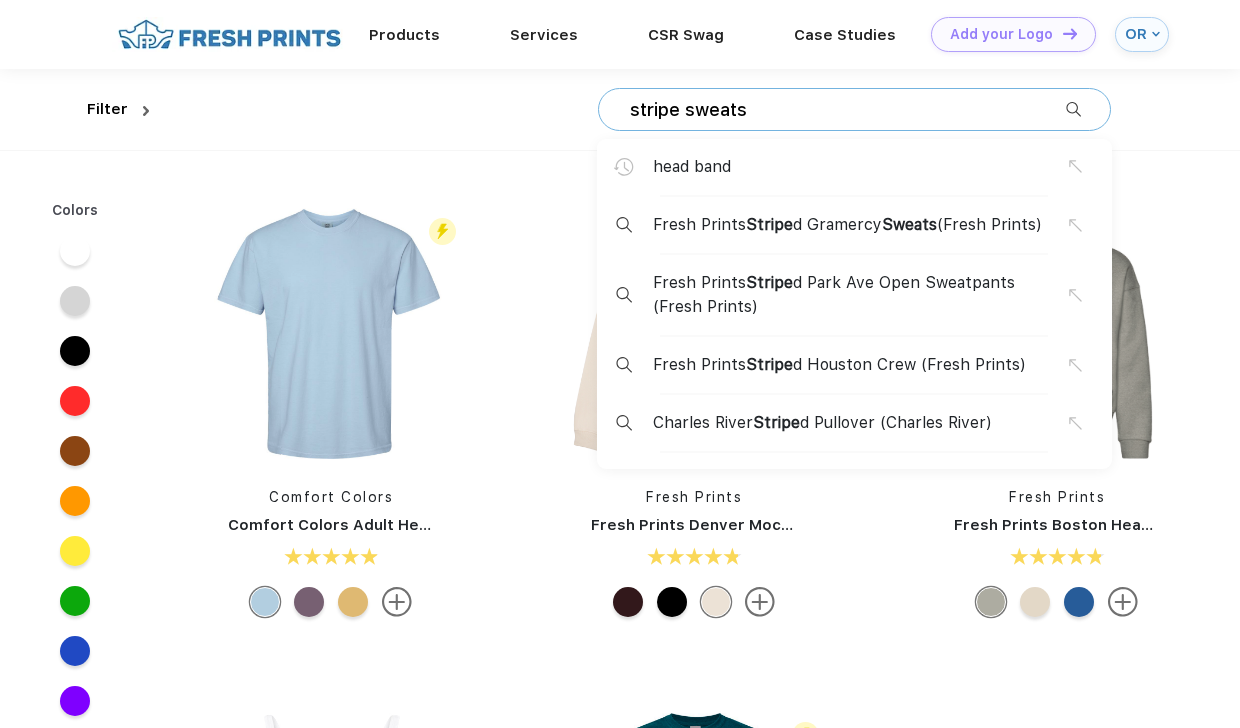 type on "stripe sweats" 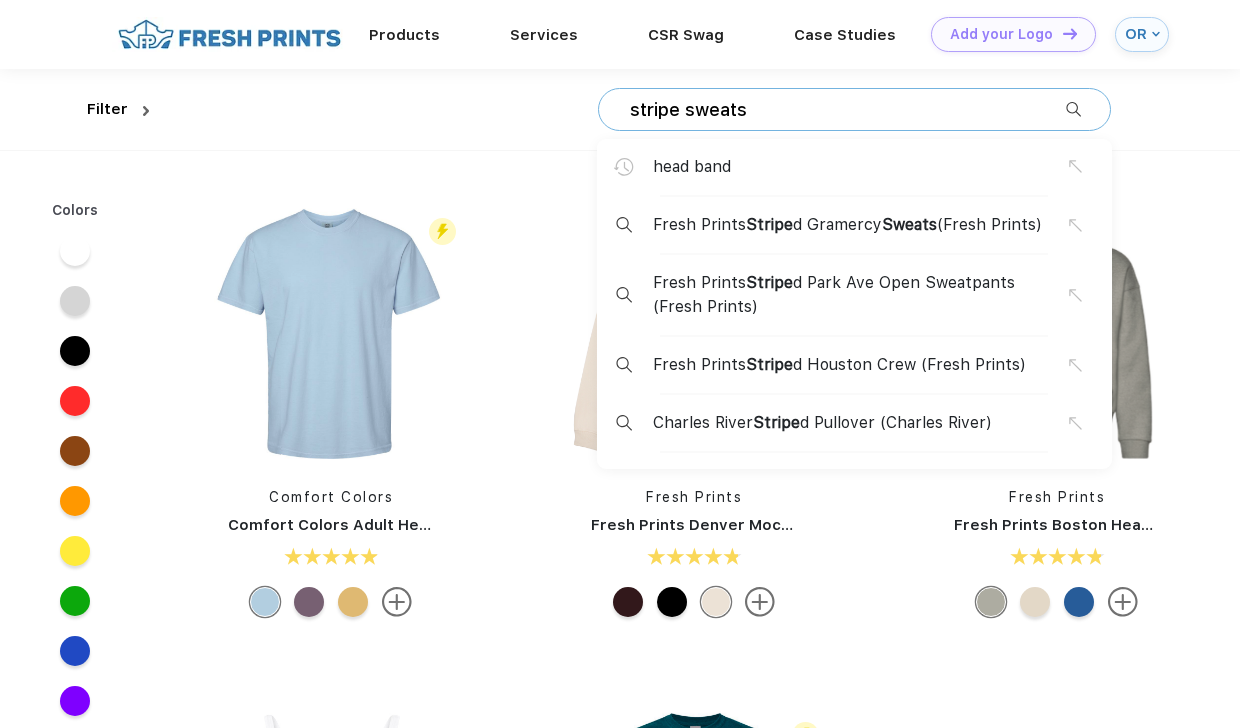 scroll, scrollTop: 0, scrollLeft: 0, axis: both 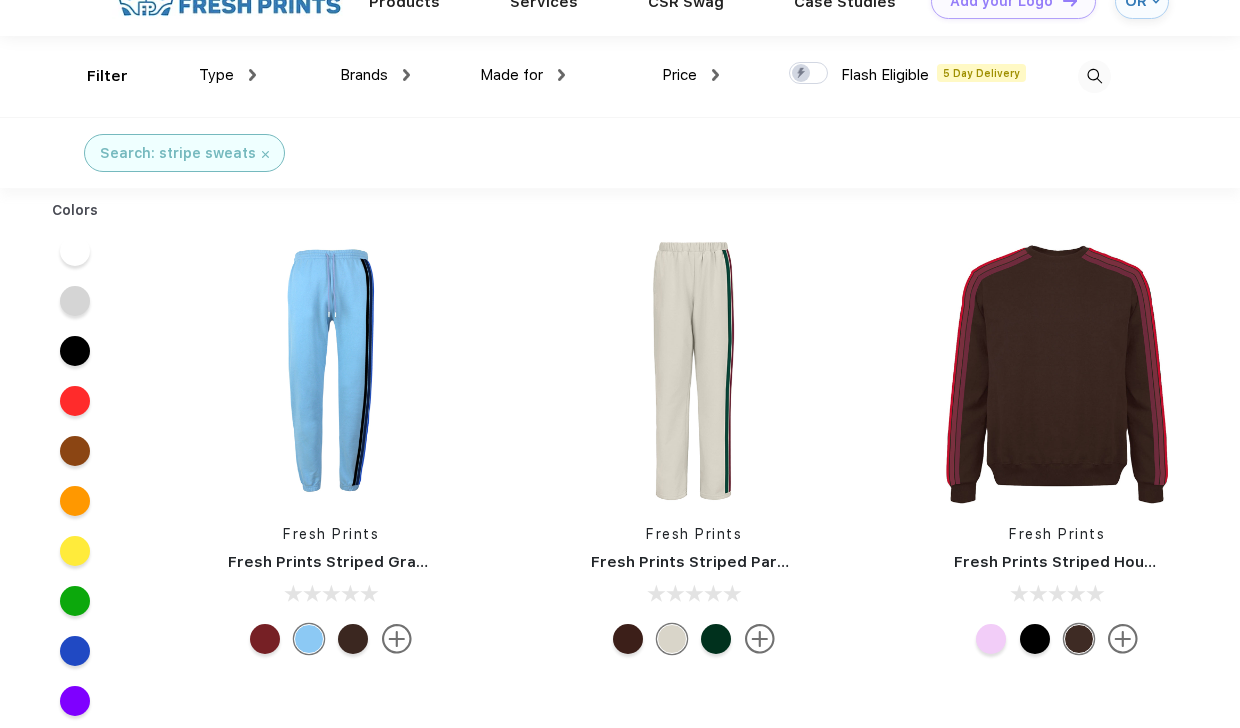 click at bounding box center [397, 639] 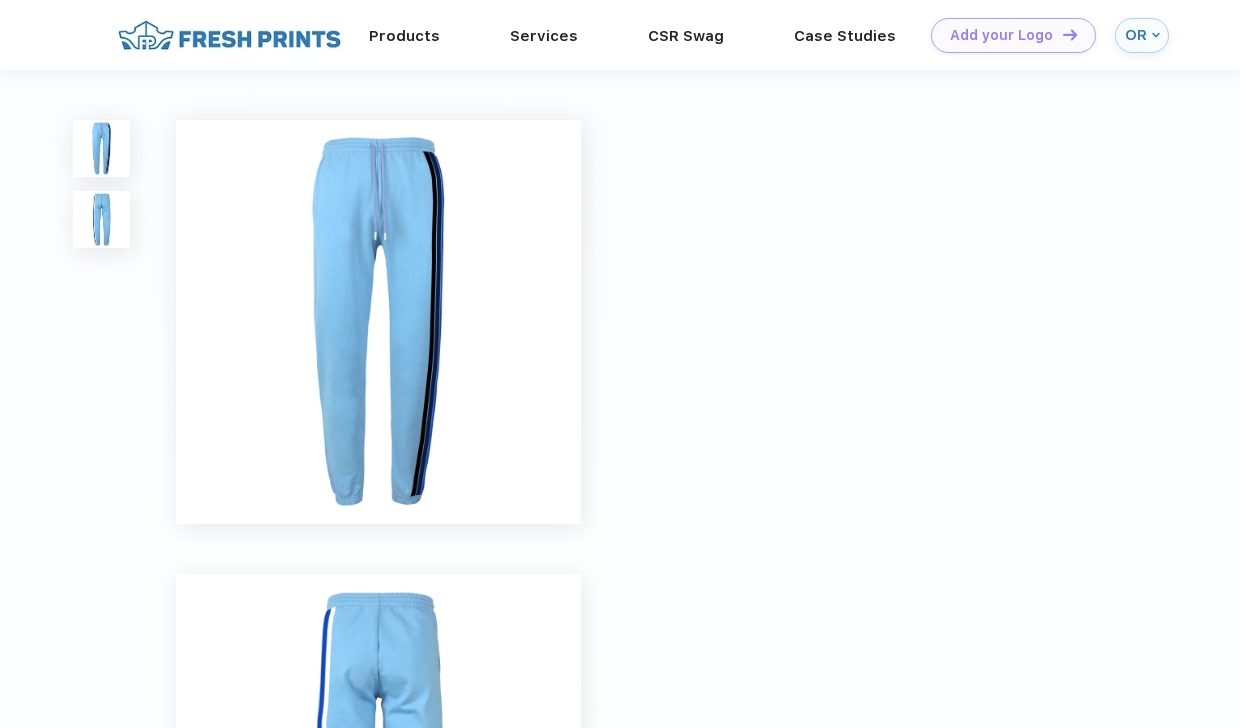 scroll, scrollTop: 0, scrollLeft: 0, axis: both 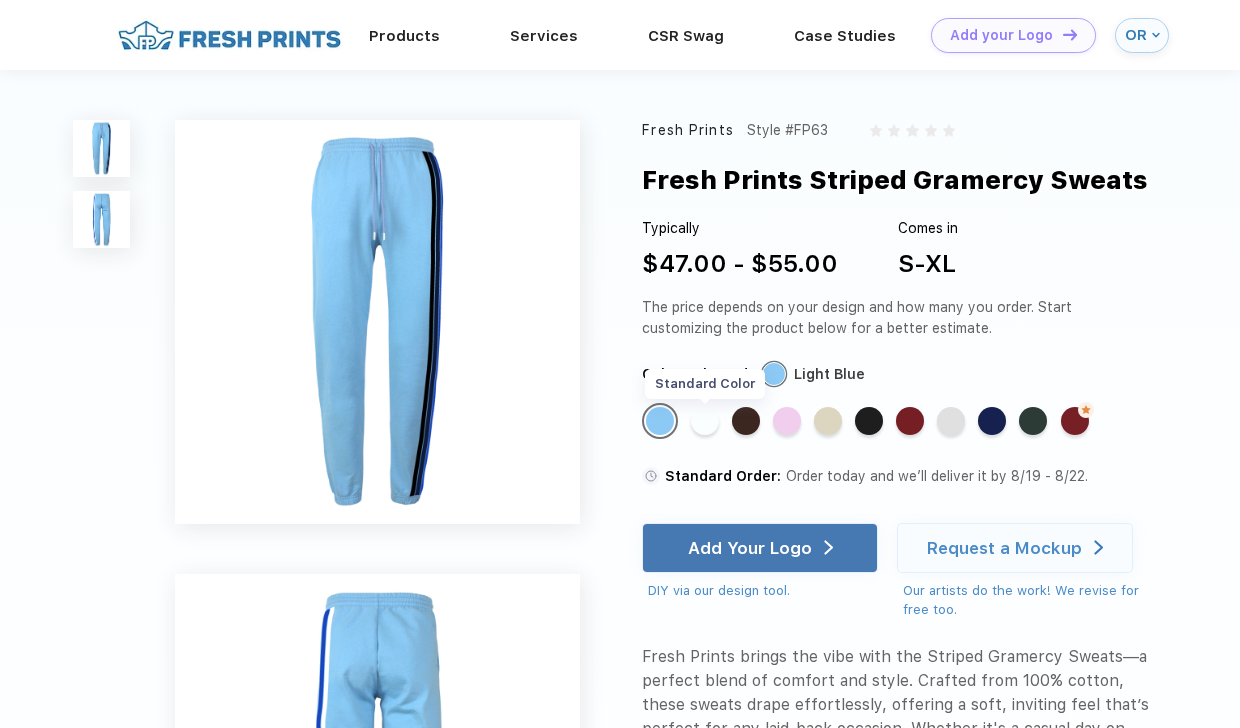 click on "Standard Color" at bounding box center (705, 421) 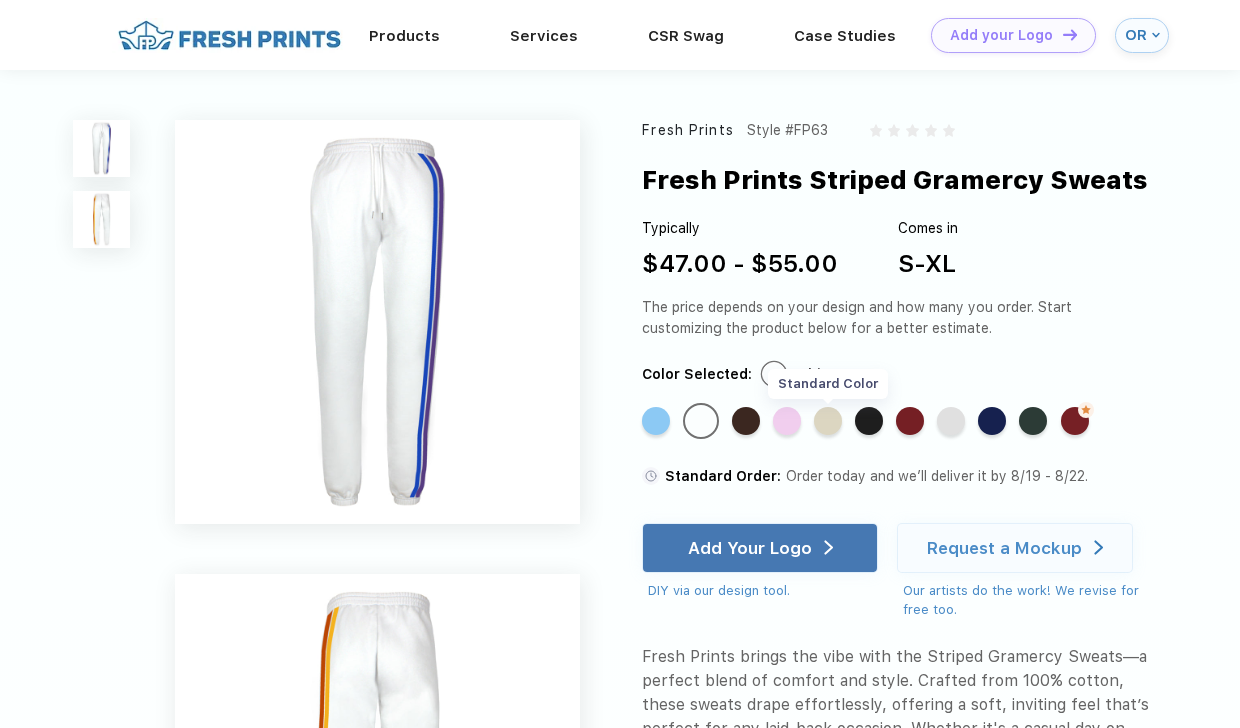 click on "Standard Color" at bounding box center [828, 421] 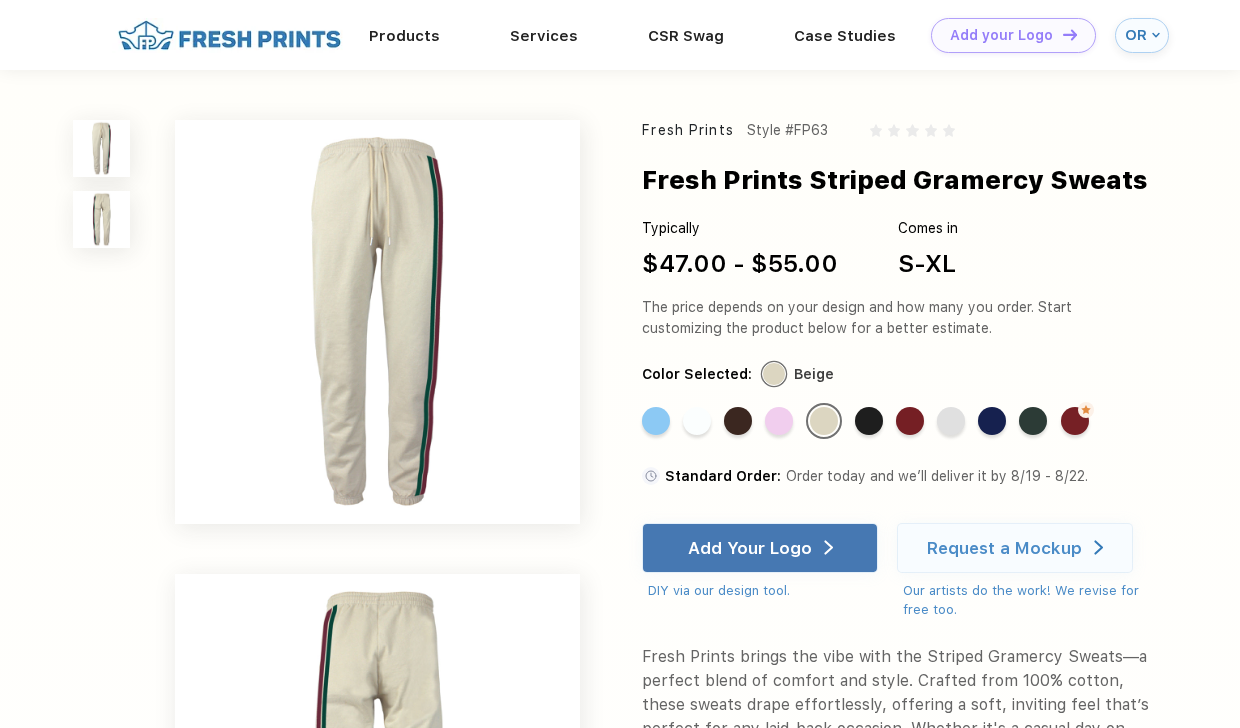 click on "Standard Color Standard Color Standard Color Standard Color Standard Color Standard Color Standard Color Standard Color Standard Color Standard Color Made-to-Order Color" at bounding box center [882, 427] 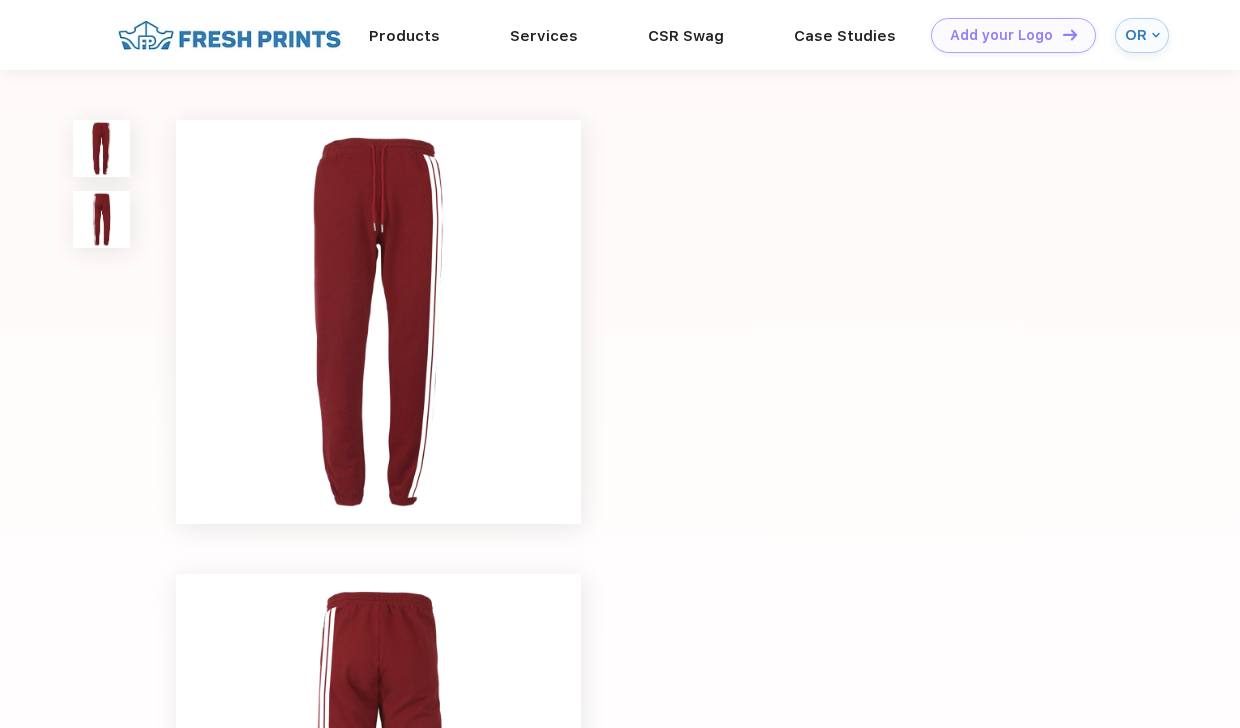 scroll, scrollTop: 0, scrollLeft: 0, axis: both 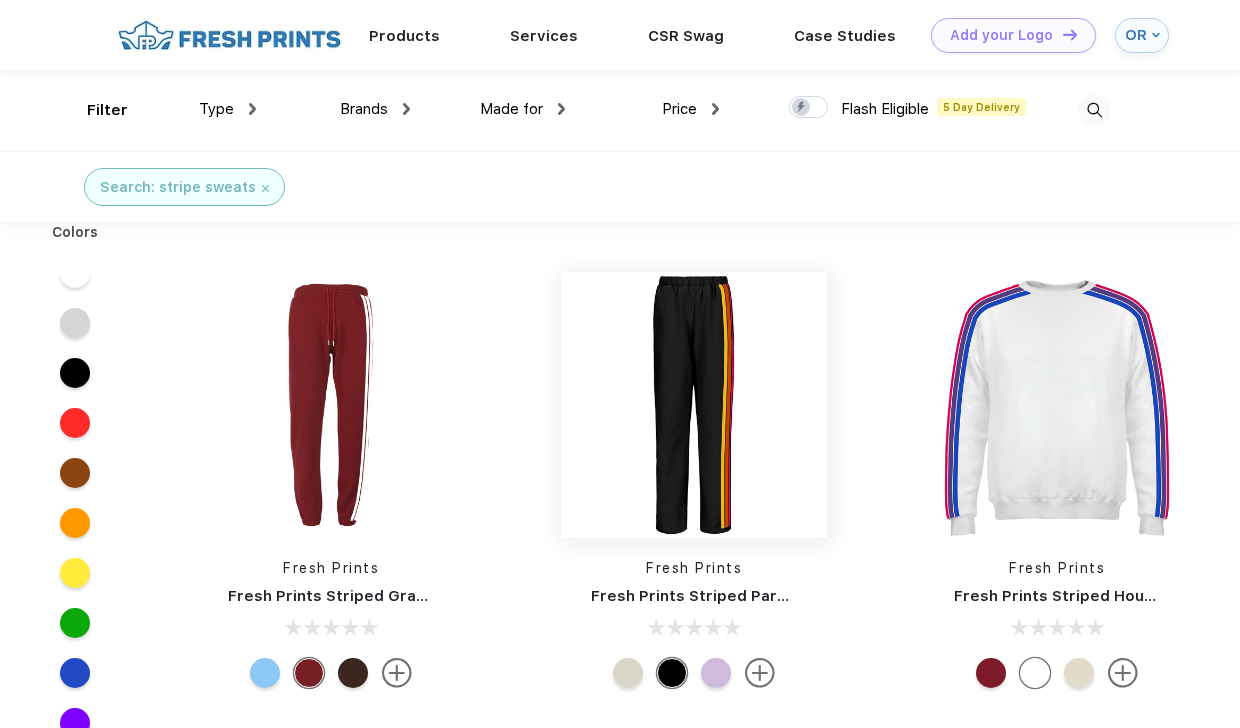 click at bounding box center (694, 405) 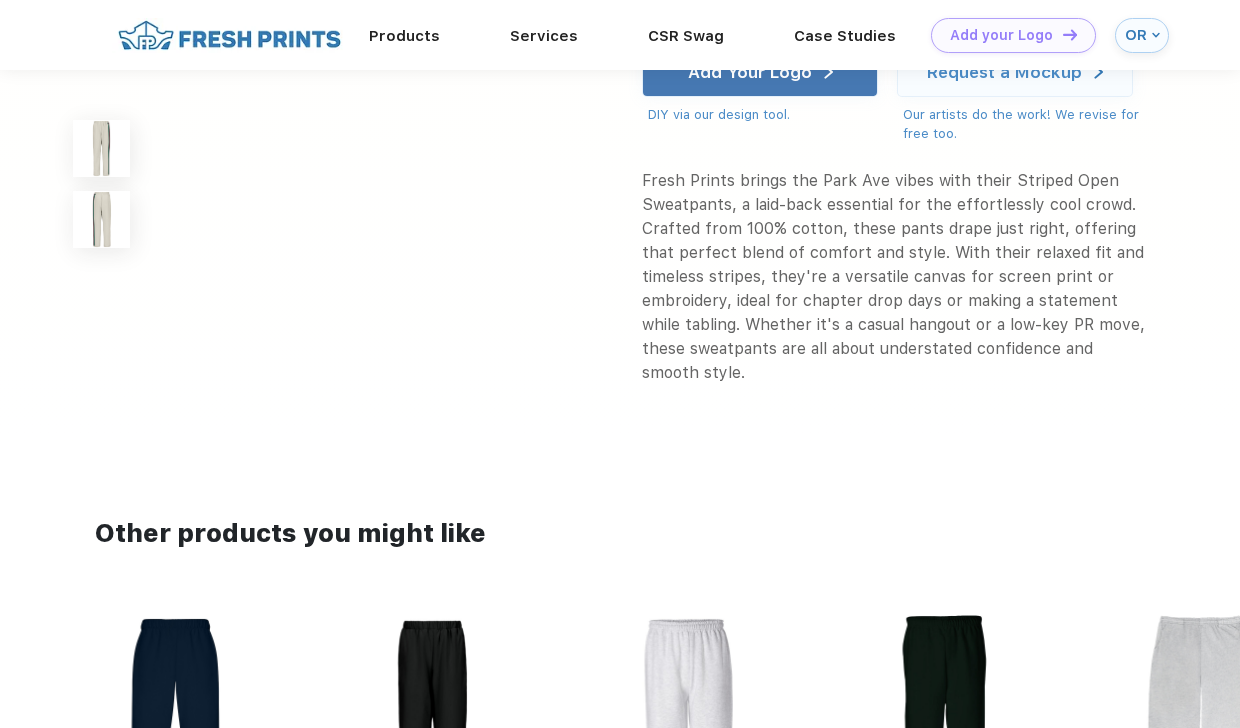 scroll, scrollTop: 0, scrollLeft: 0, axis: both 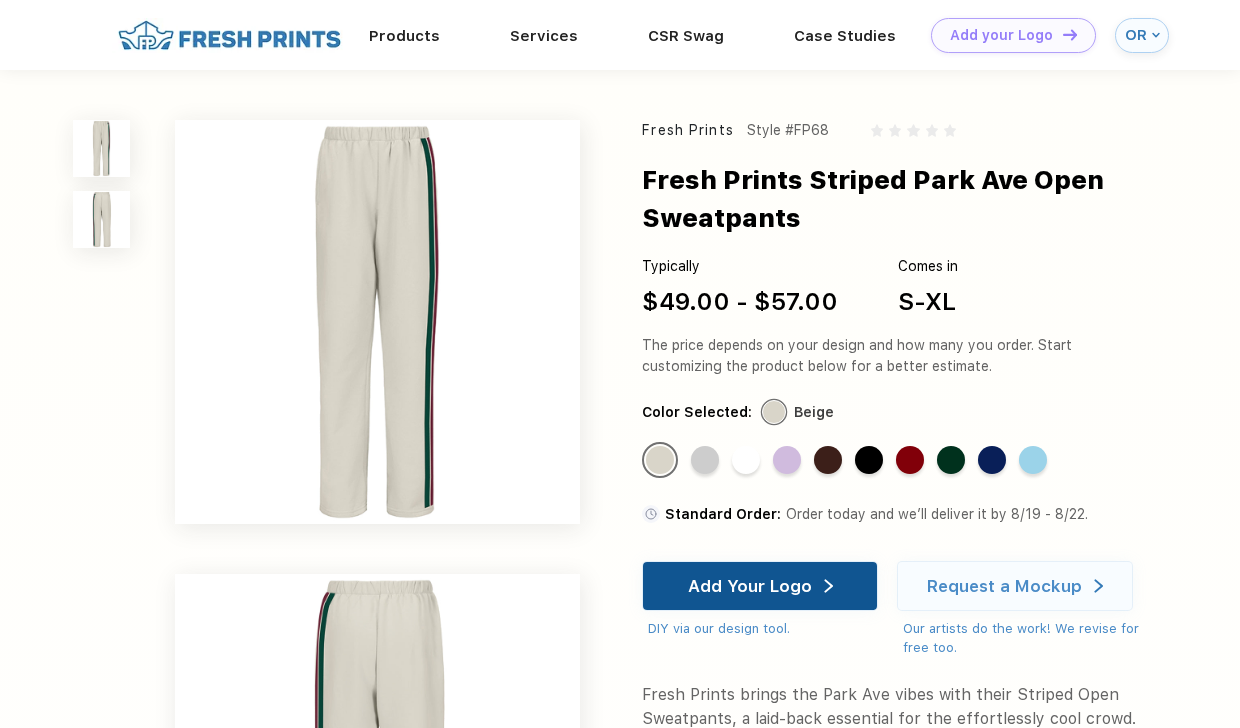 click on "Add Your Logo" at bounding box center (750, 586) 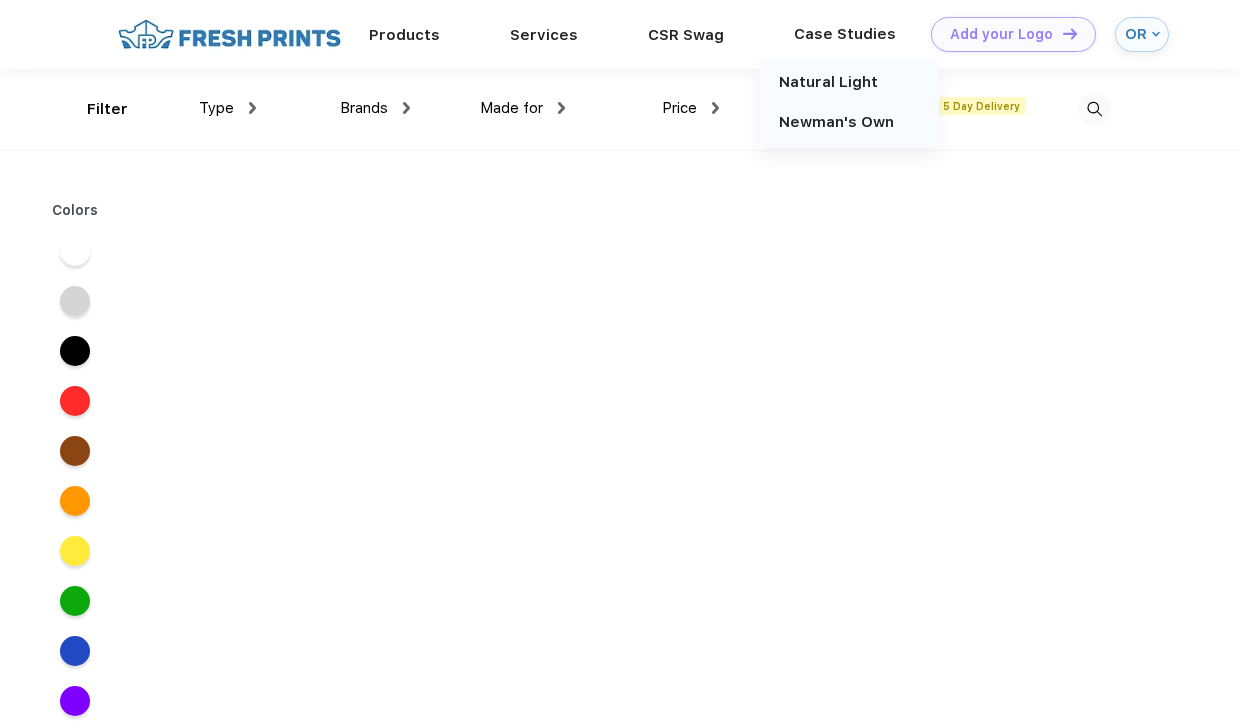 scroll, scrollTop: 0, scrollLeft: 0, axis: both 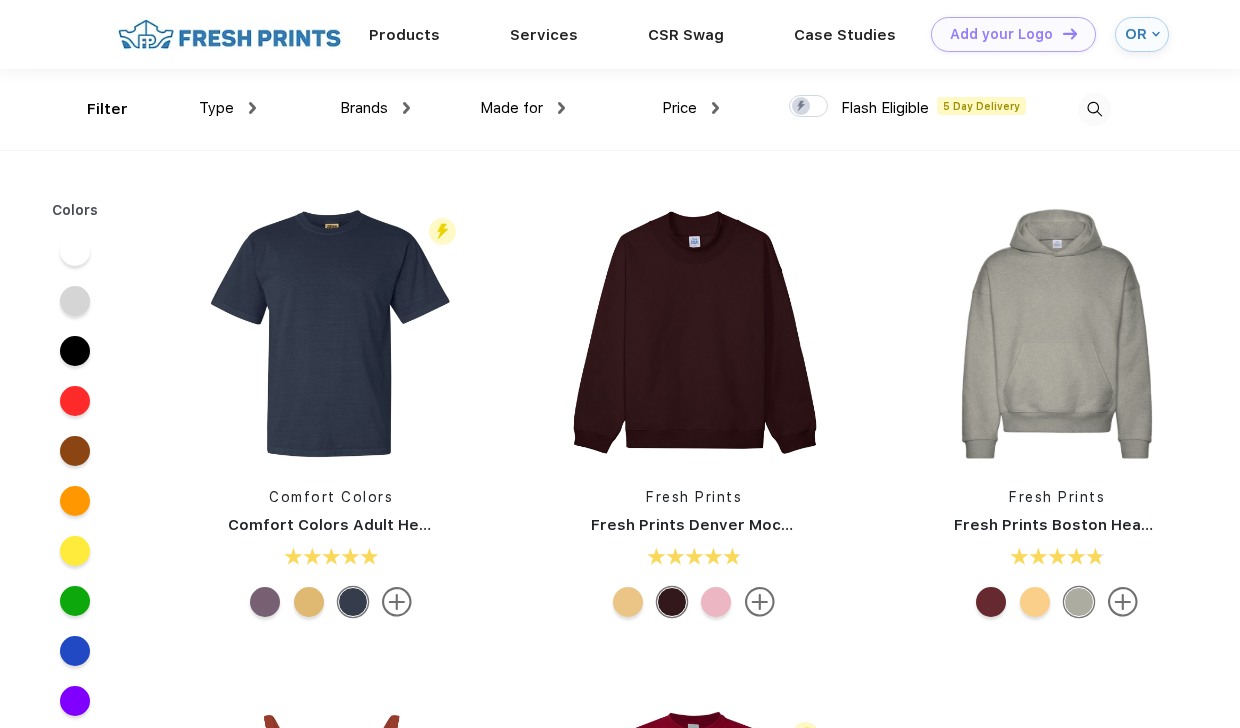 click at bounding box center [1094, 109] 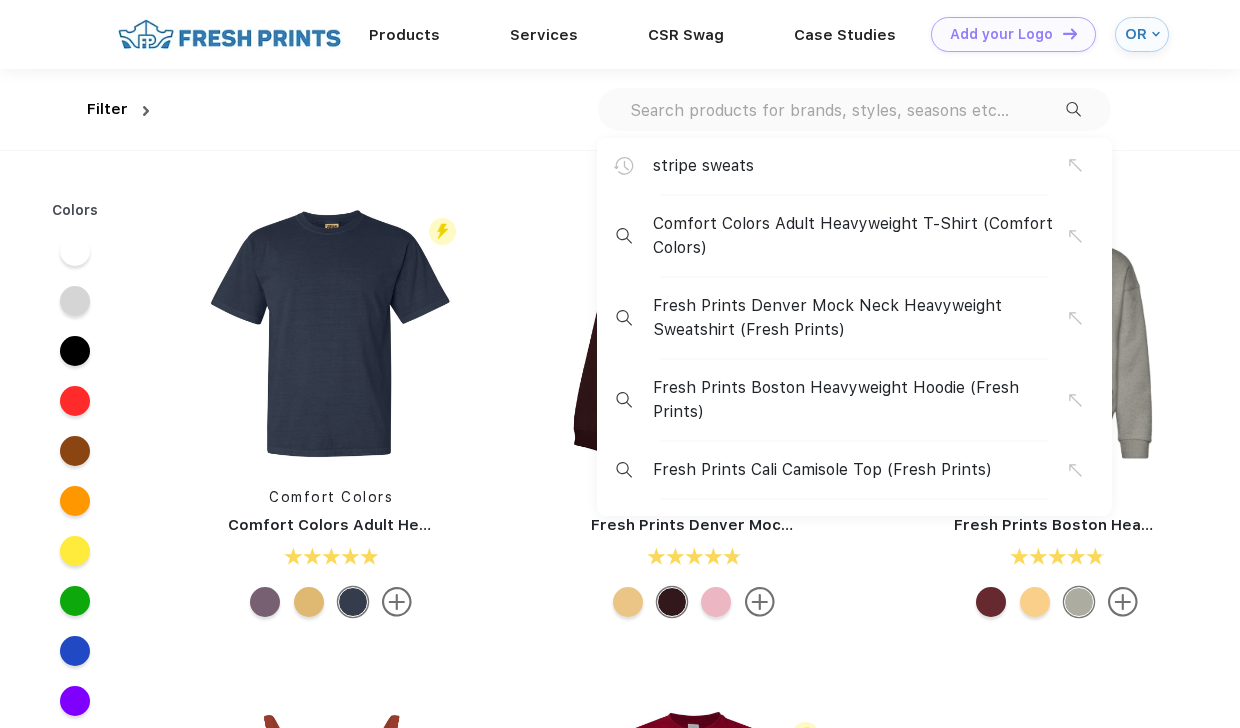 click at bounding box center (847, 110) 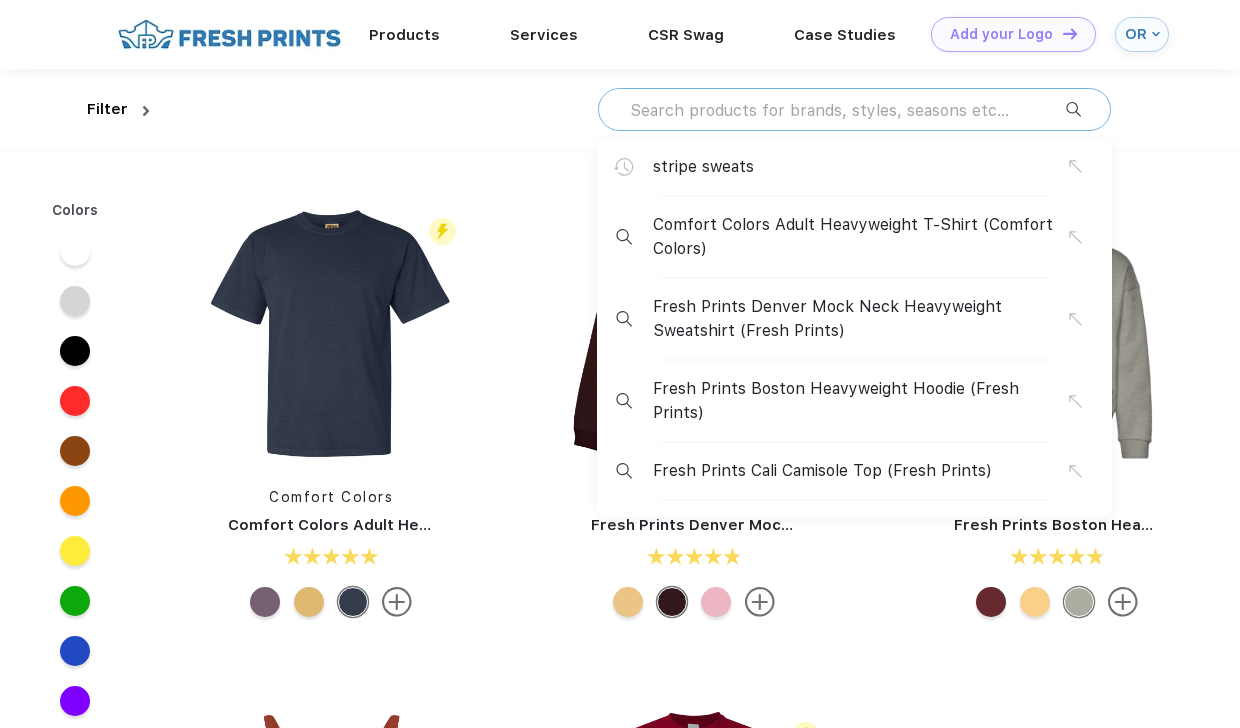 click on "stripe sweats" at bounding box center (703, 167) 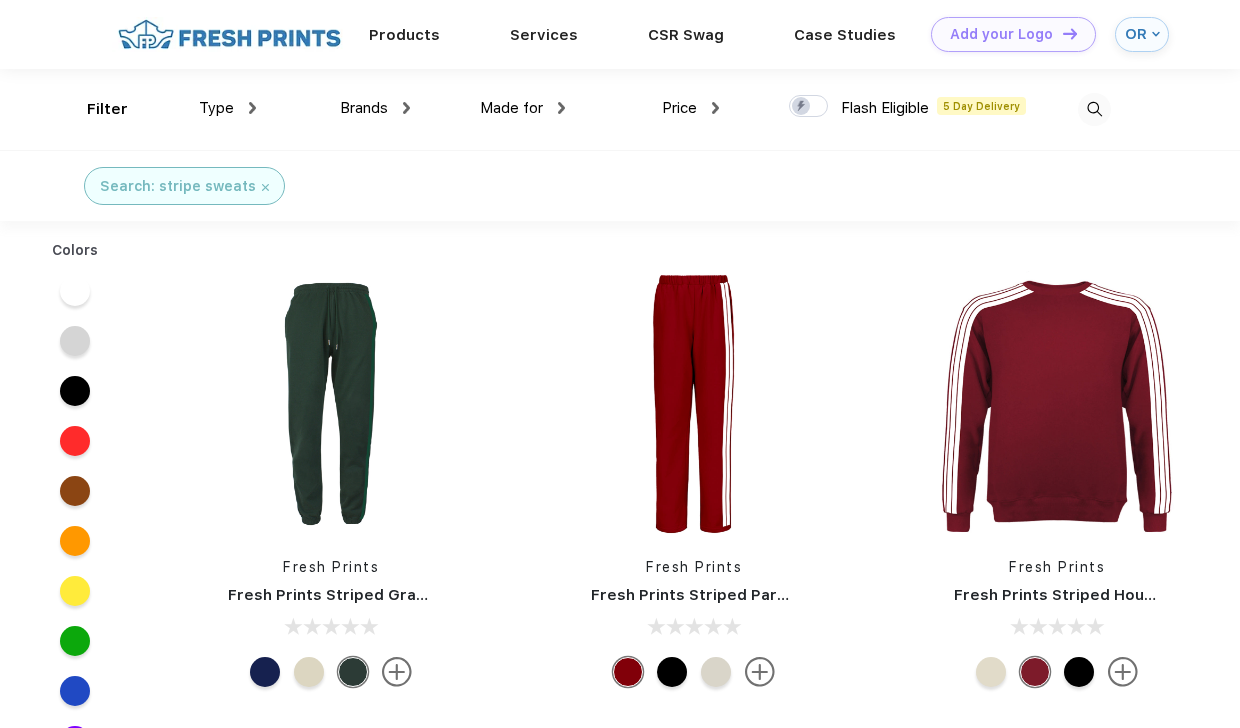 scroll, scrollTop: 0, scrollLeft: 0, axis: both 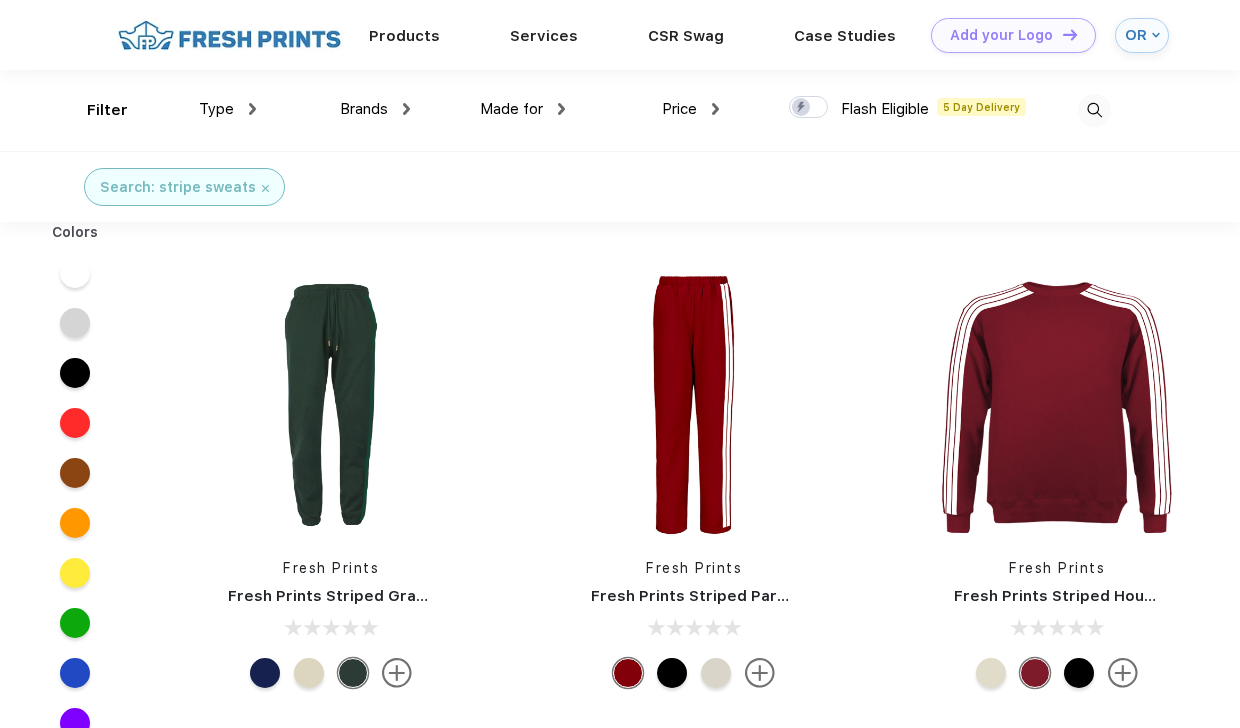 click at bounding box center [991, 673] 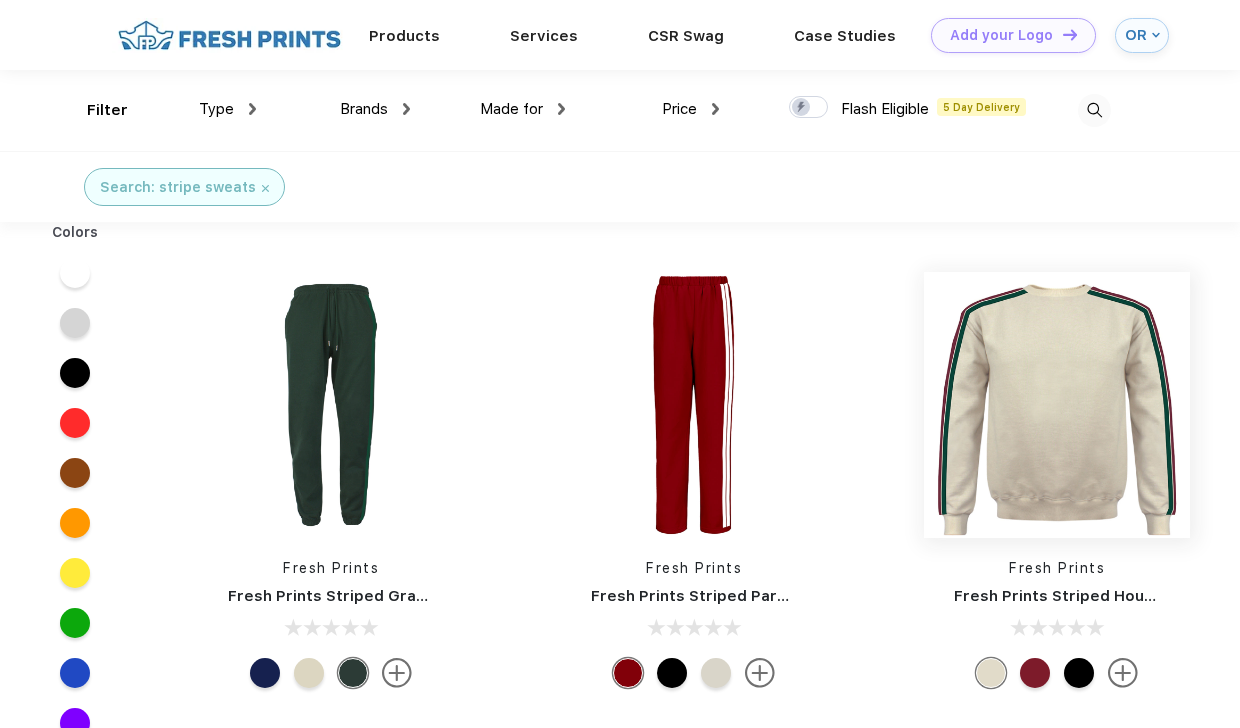 click at bounding box center (1057, 405) 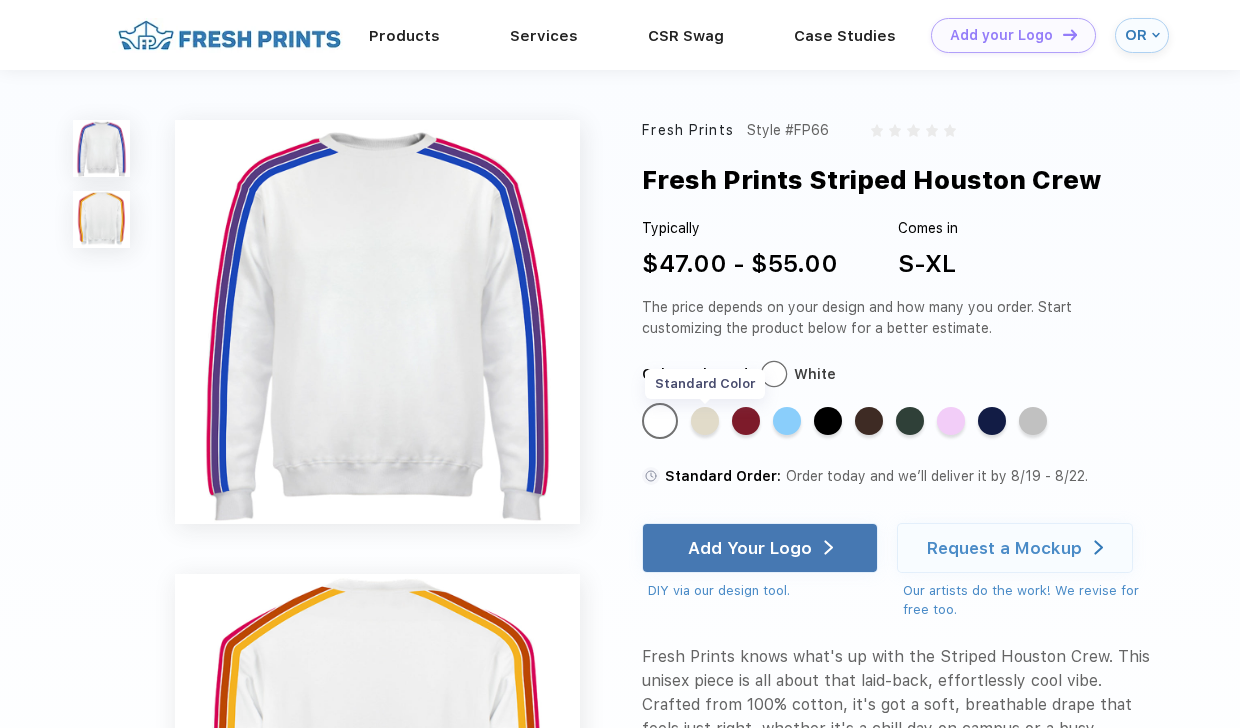 click on "Standard Color" at bounding box center (705, 421) 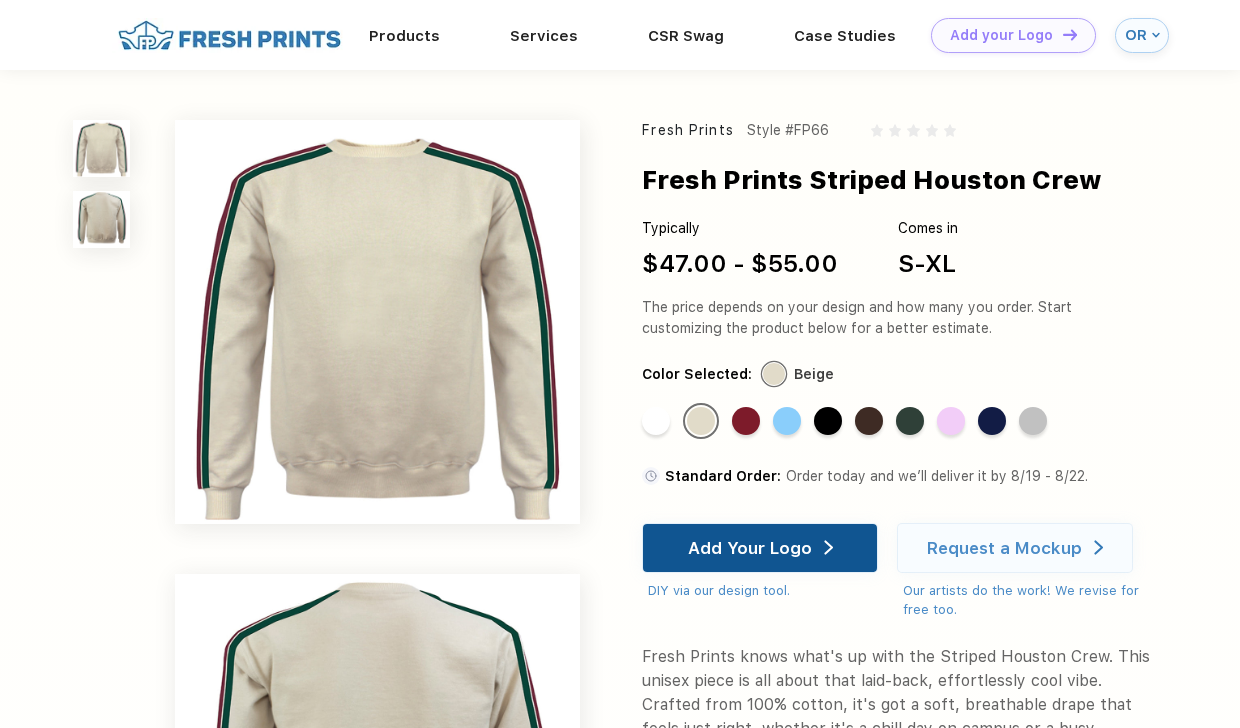 click on "Add Your Logo" at bounding box center [750, 548] 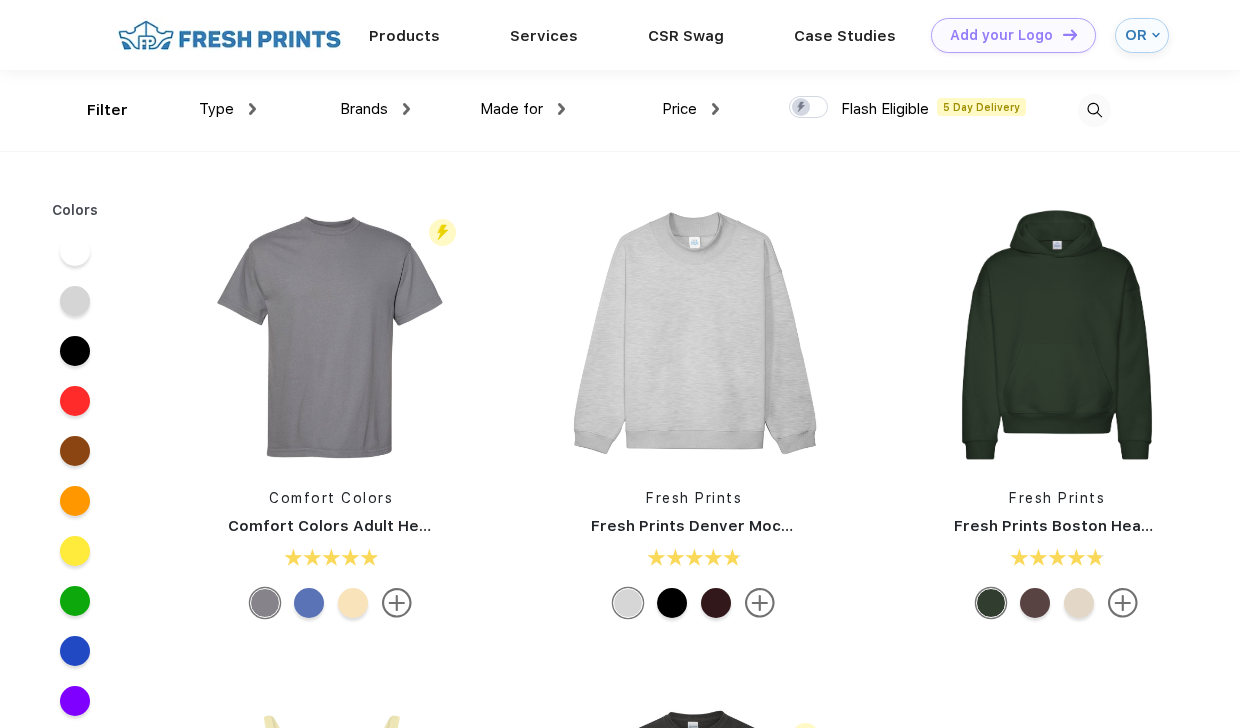 scroll, scrollTop: 0, scrollLeft: 0, axis: both 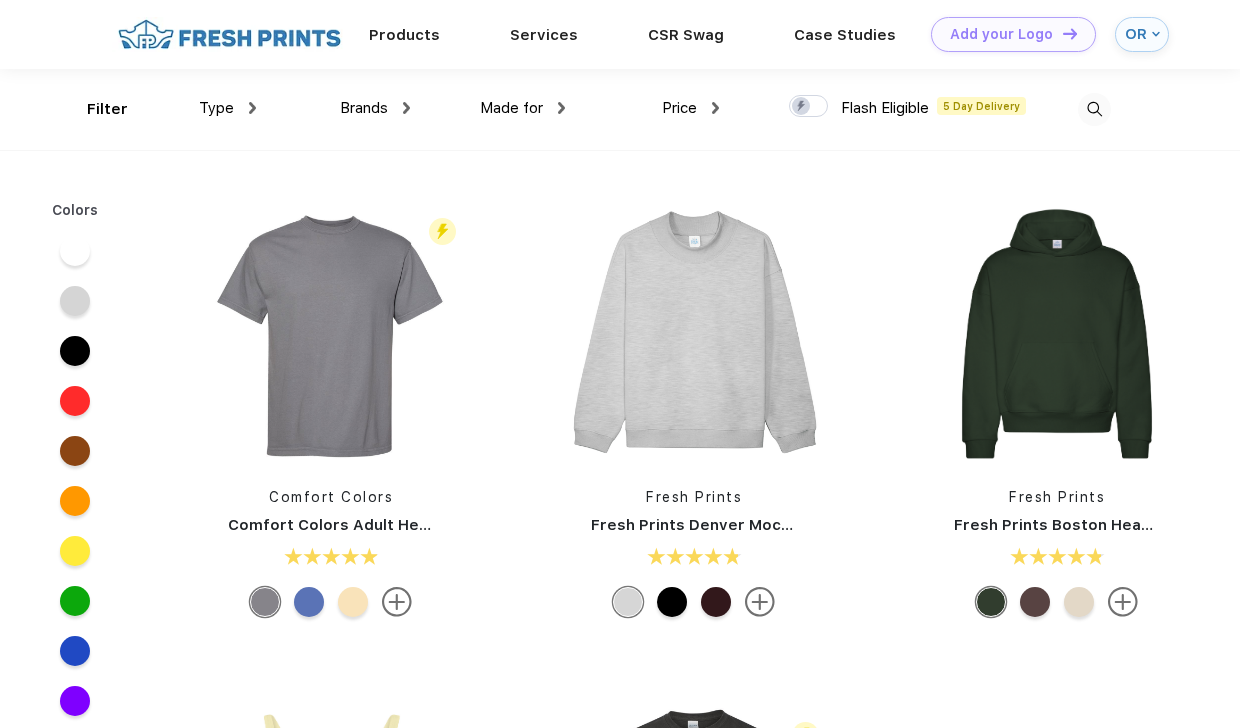 click at bounding box center (1094, 109) 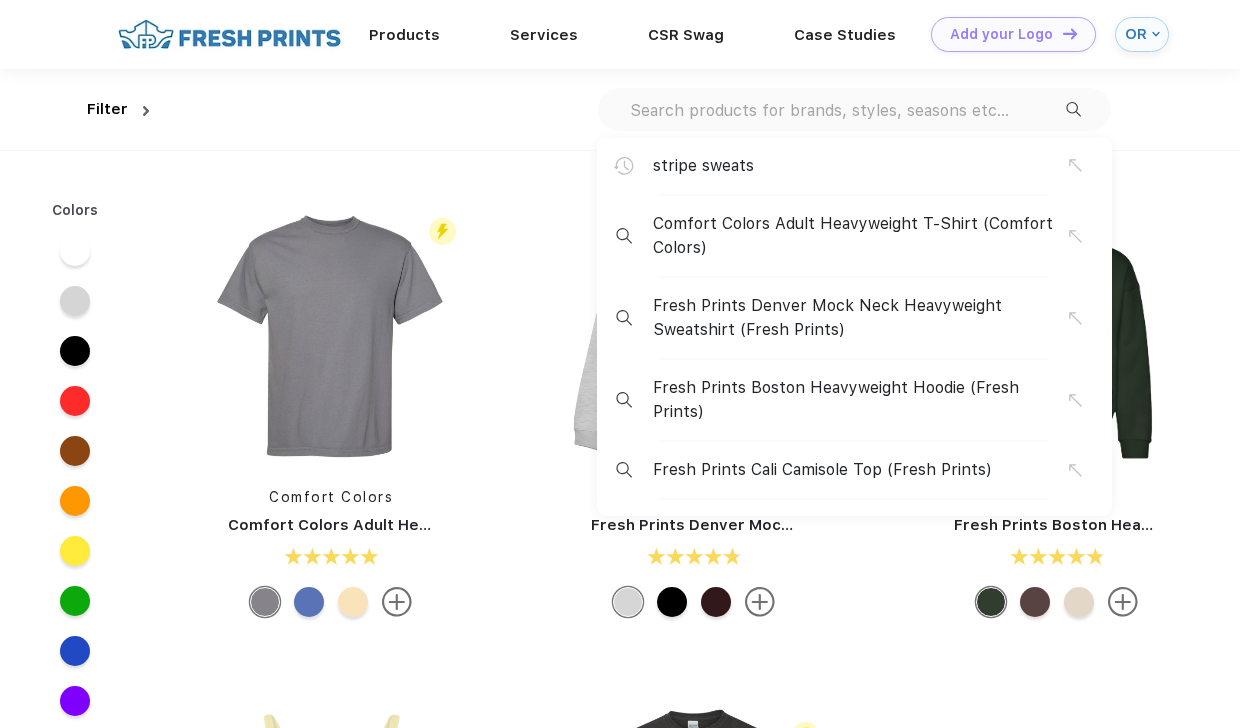 click at bounding box center (847, 110) 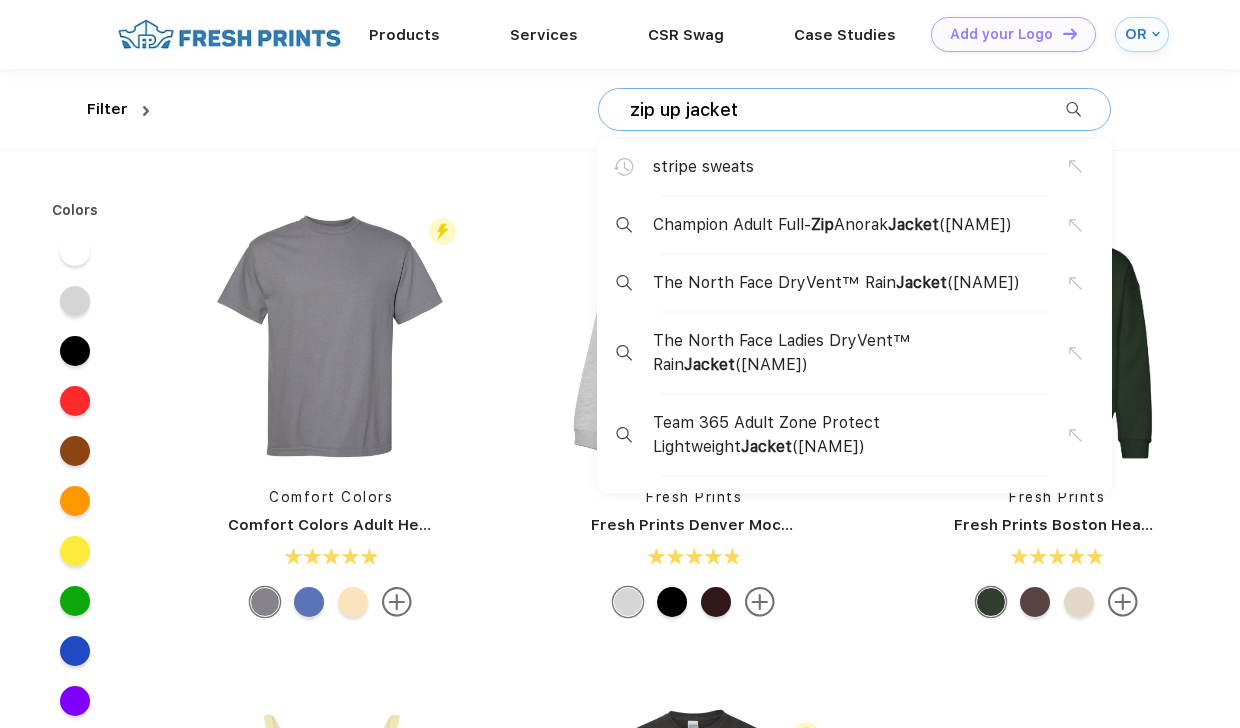 type on "zip up jacket" 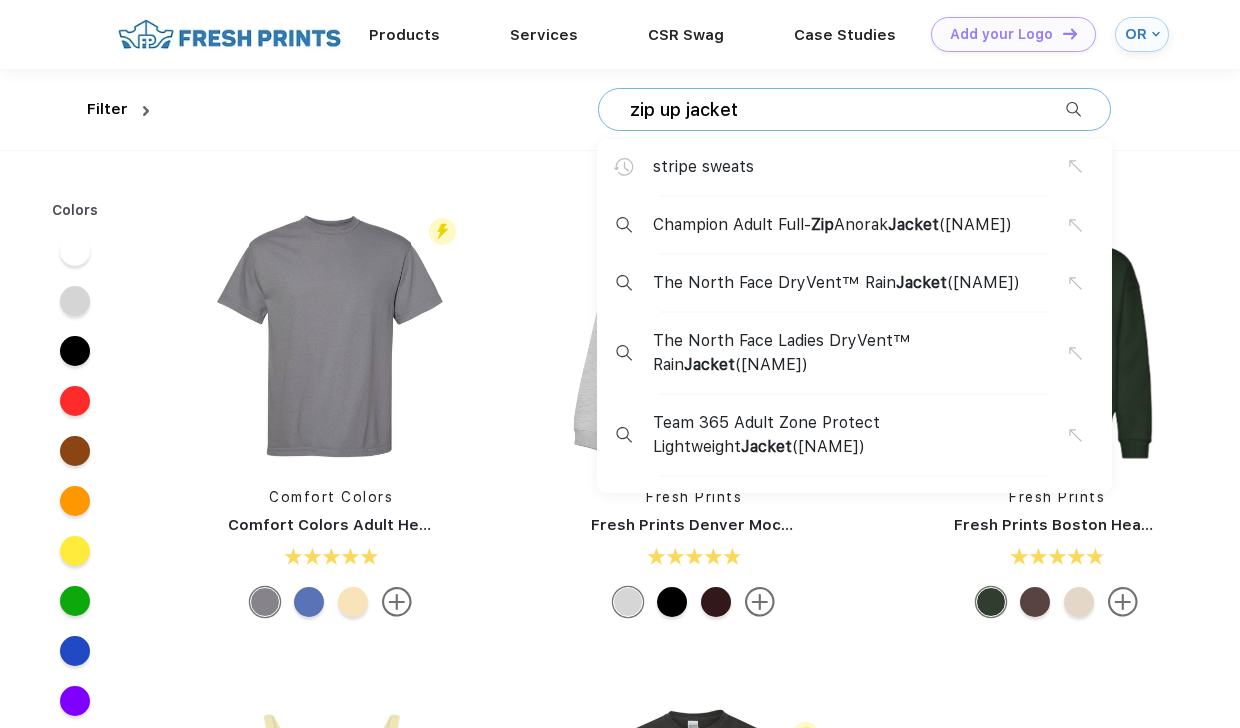 scroll, scrollTop: 0, scrollLeft: 0, axis: both 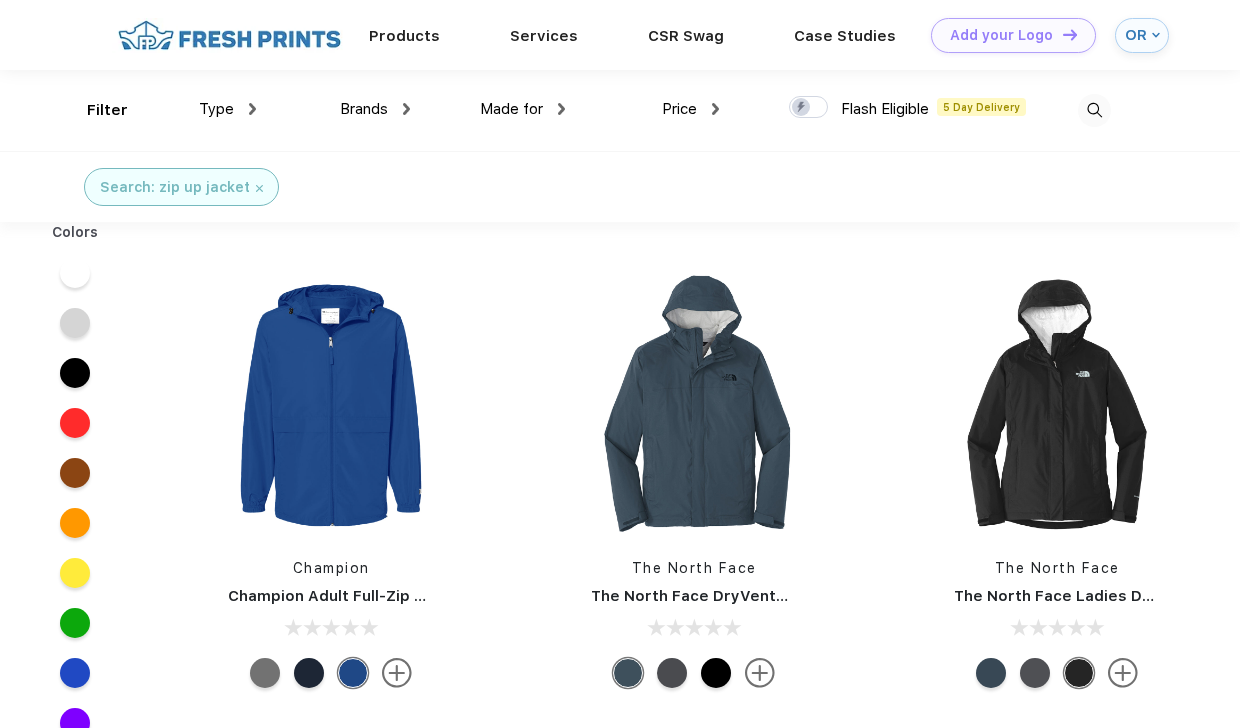 click at bounding box center (1094, 110) 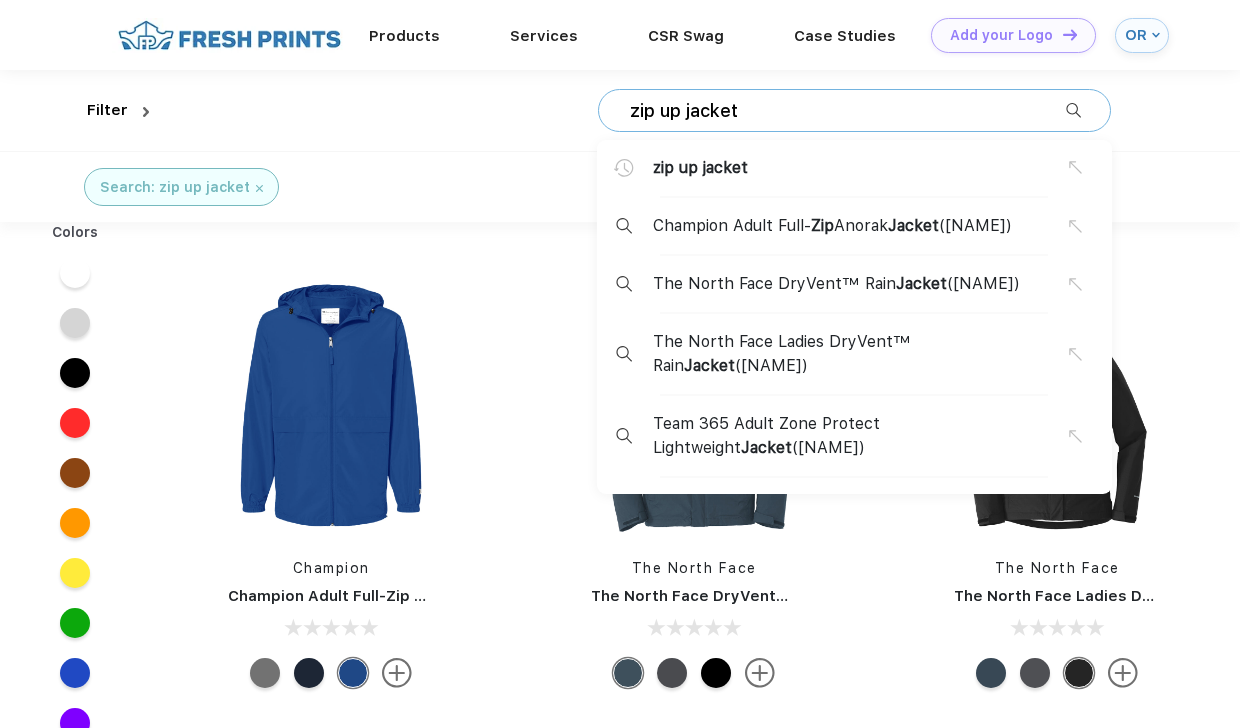 drag, startPoint x: 757, startPoint y: 116, endPoint x: 678, endPoint y: 119, distance: 79.05694 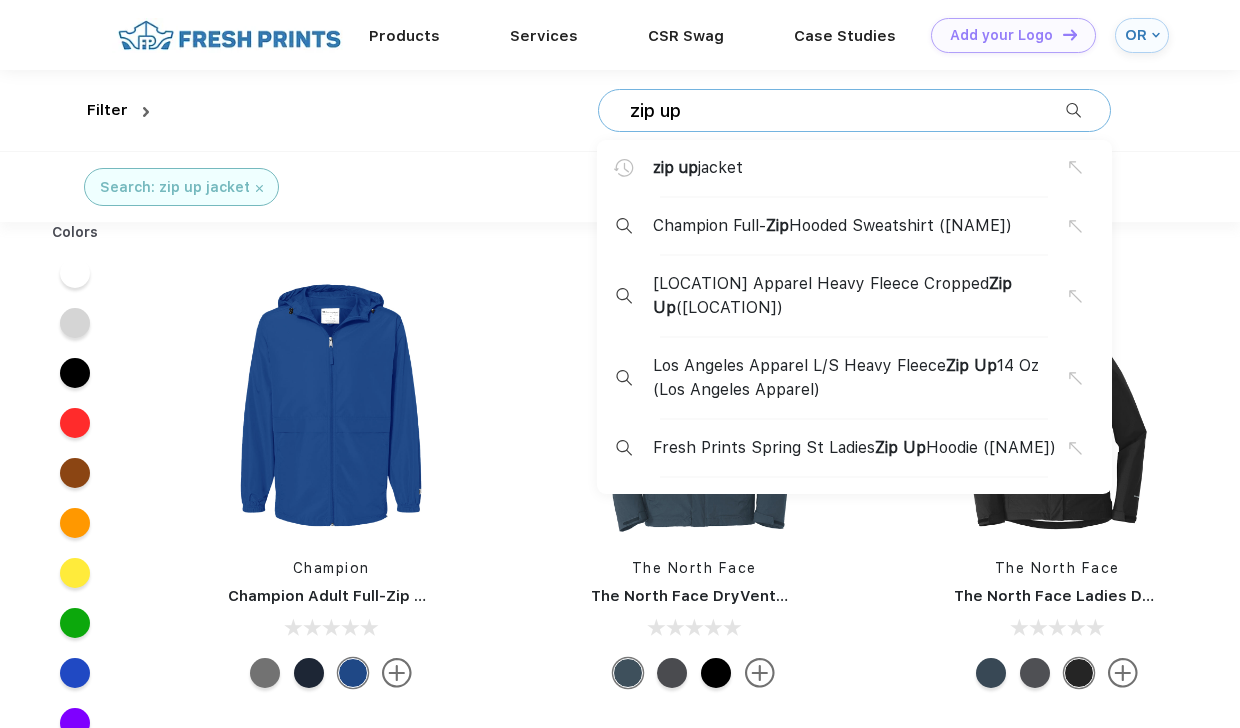 type on "zip up" 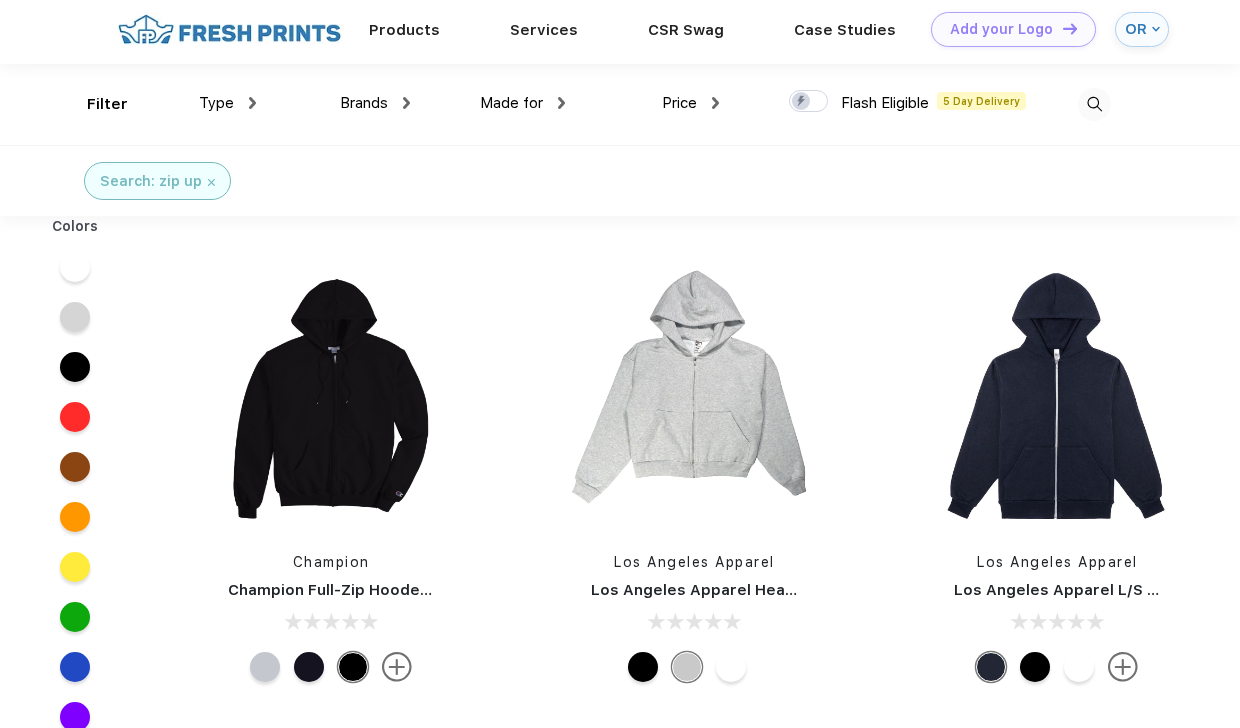 scroll, scrollTop: 0, scrollLeft: 0, axis: both 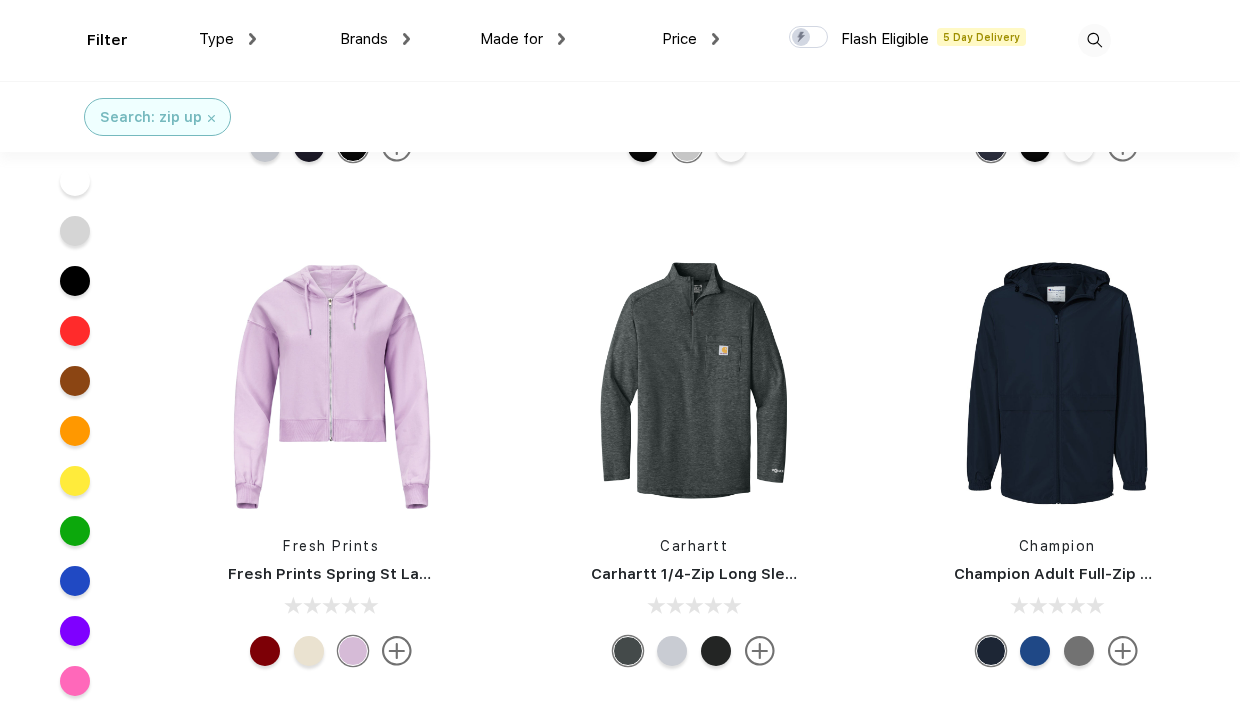 click at bounding box center [309, 651] 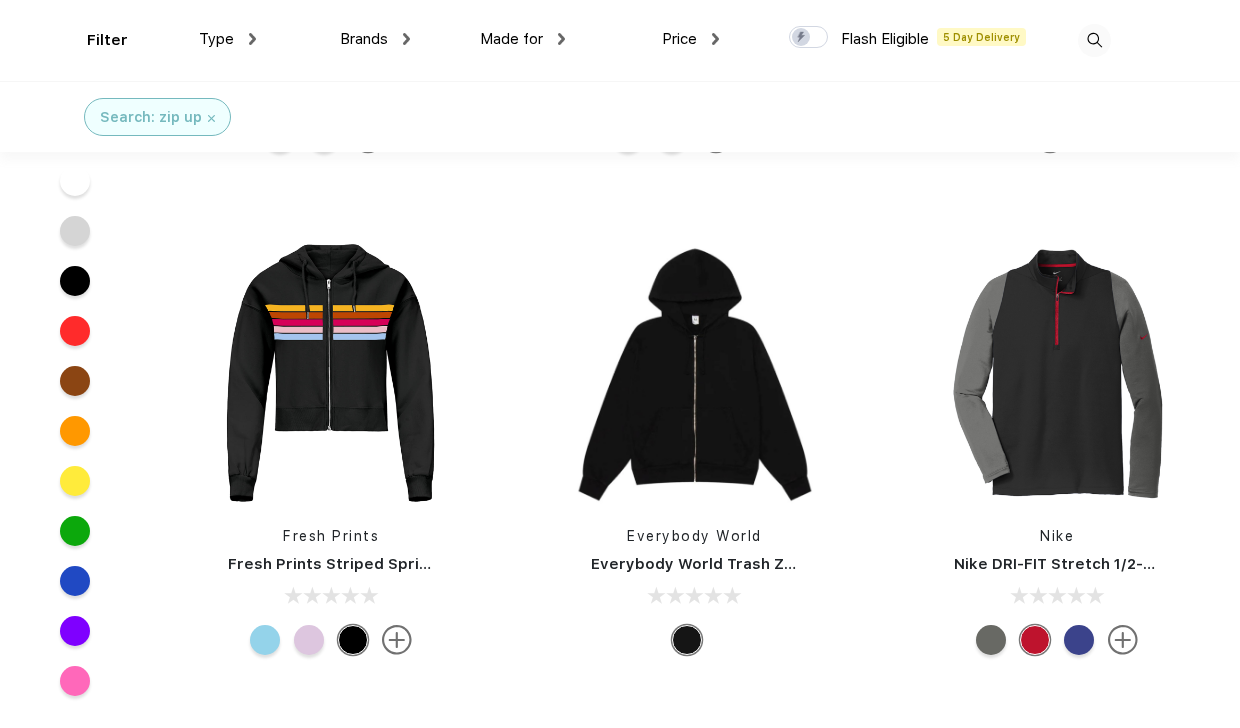 scroll, scrollTop: 1417, scrollLeft: 0, axis: vertical 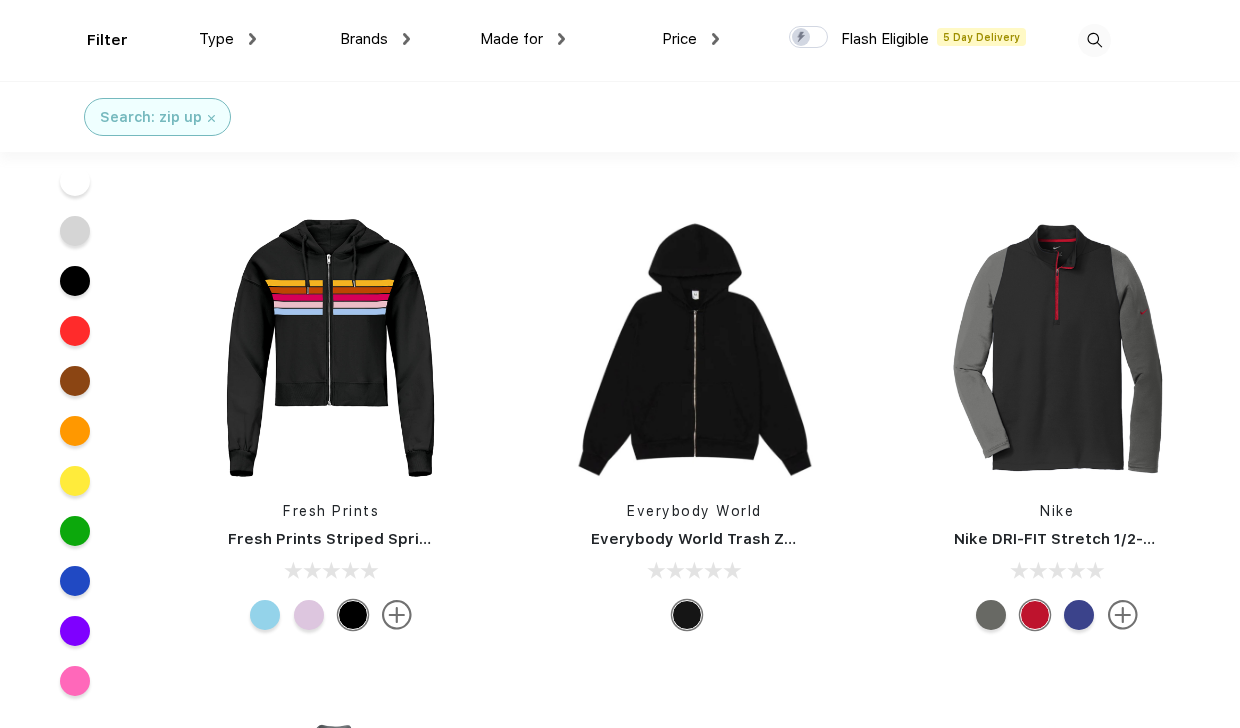 click at bounding box center [397, 615] 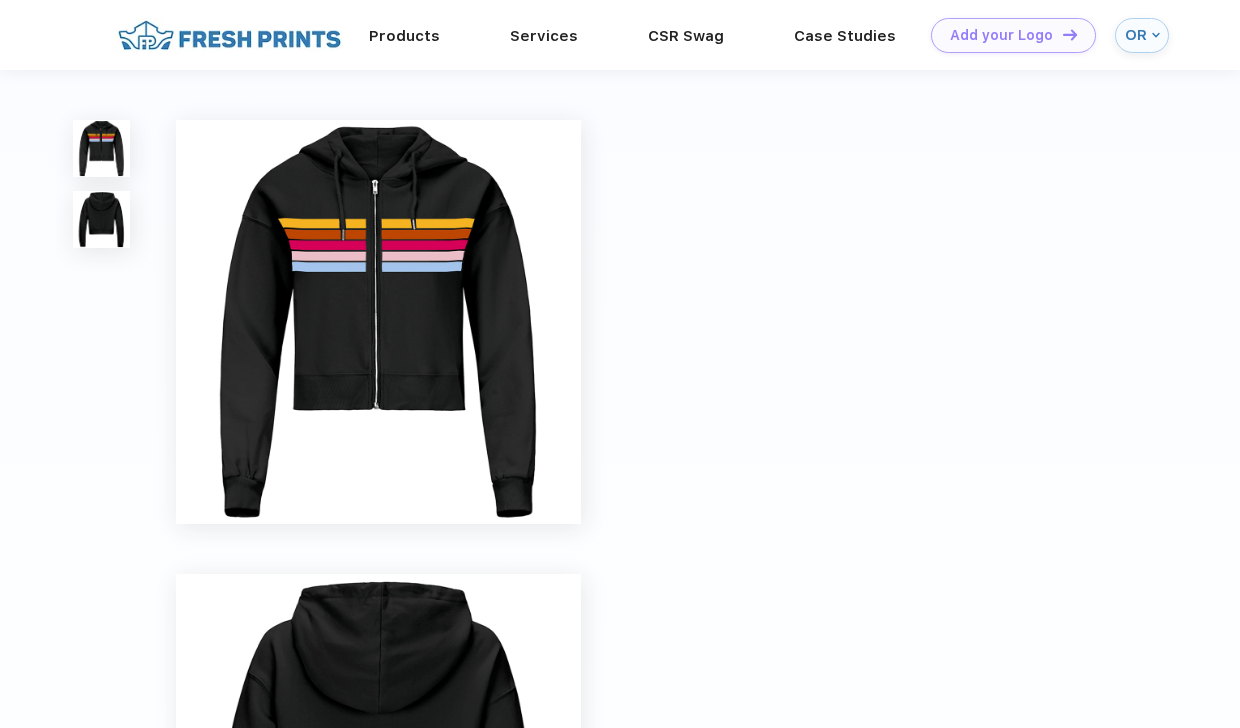 scroll, scrollTop: 0, scrollLeft: 0, axis: both 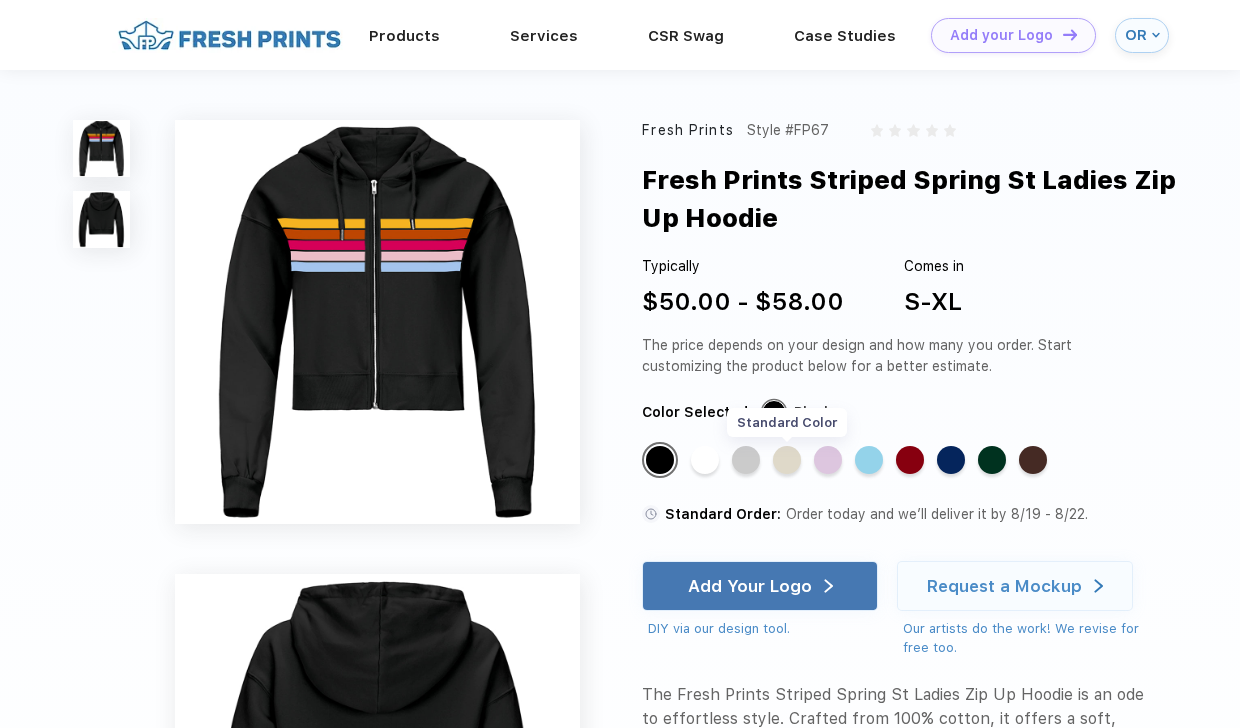 click on "Standard Color" at bounding box center (787, 460) 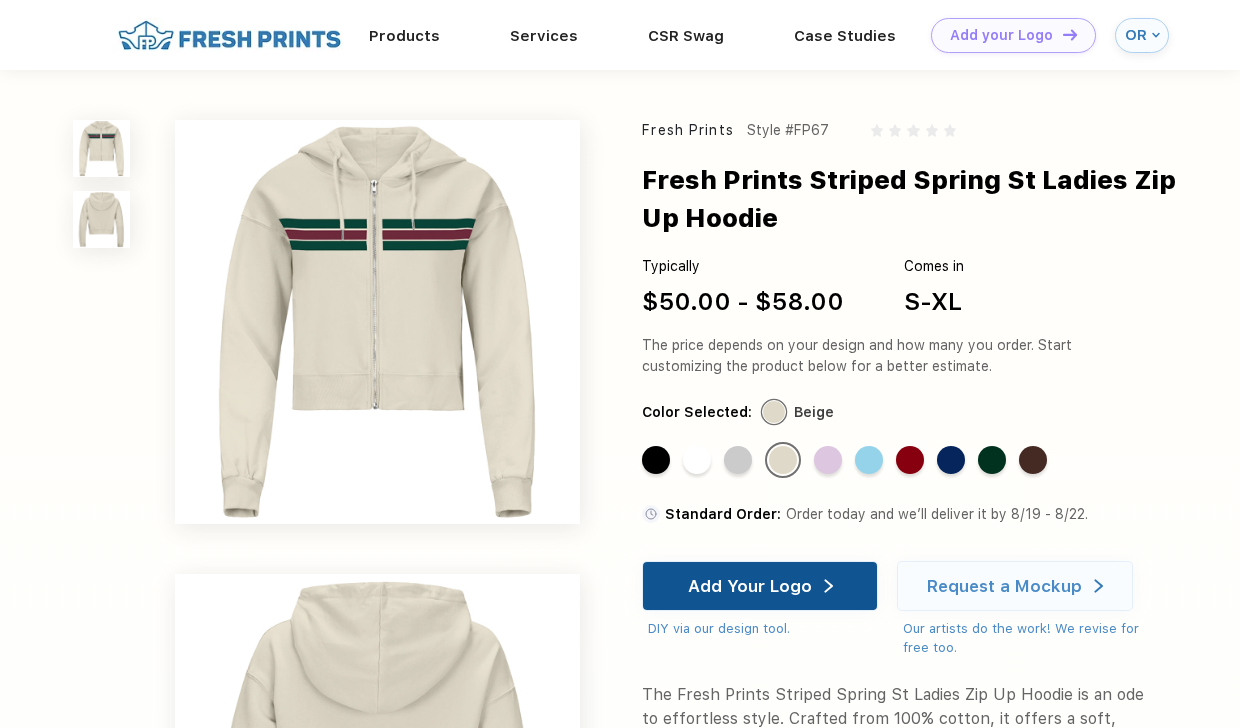 click on "Add Your Logo" at bounding box center (750, 586) 